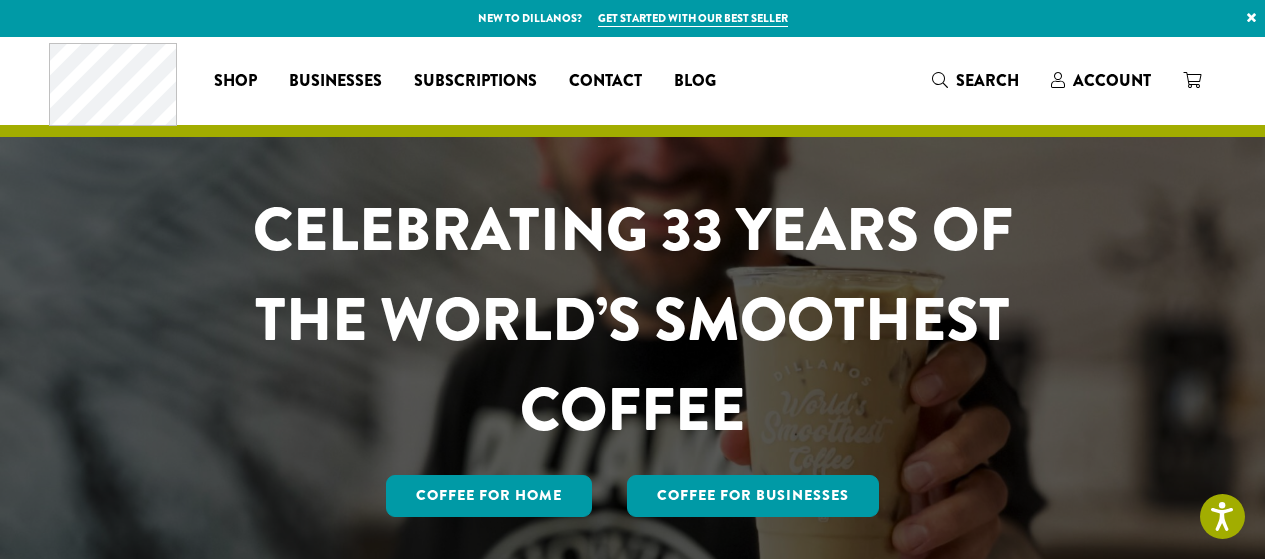scroll, scrollTop: 687, scrollLeft: 0, axis: vertical 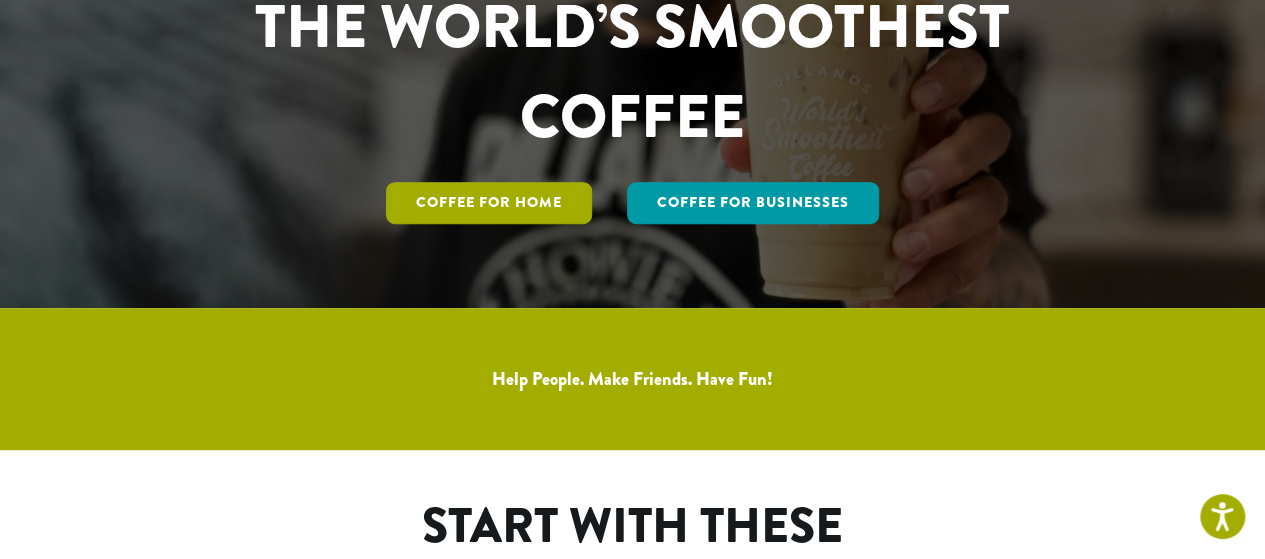 click on "Coffee for Home" at bounding box center [489, 203] 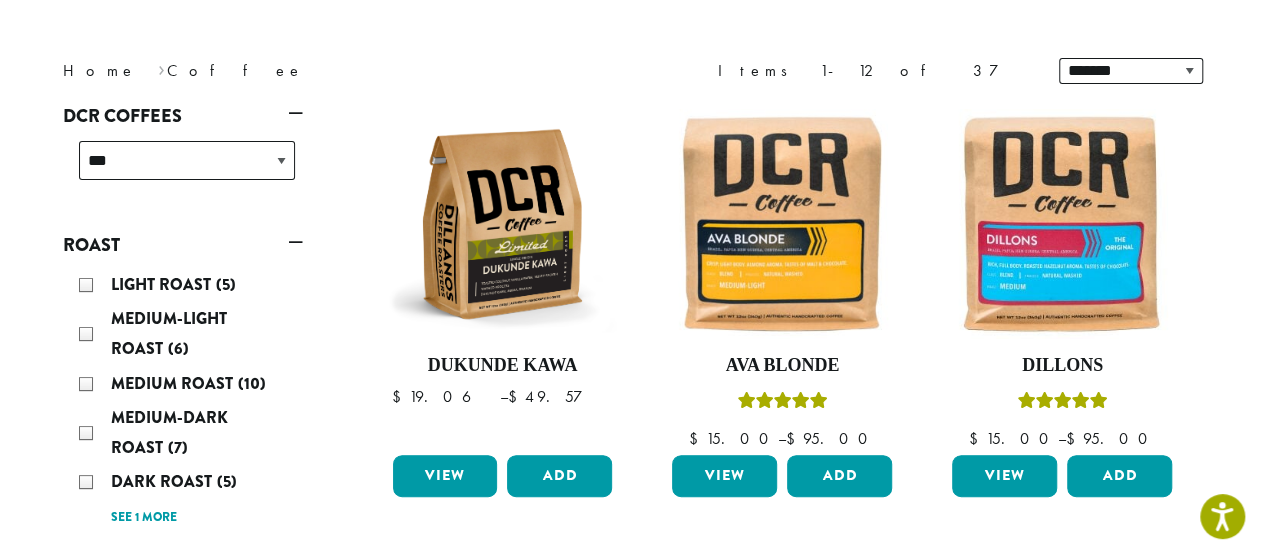 scroll, scrollTop: 259, scrollLeft: 0, axis: vertical 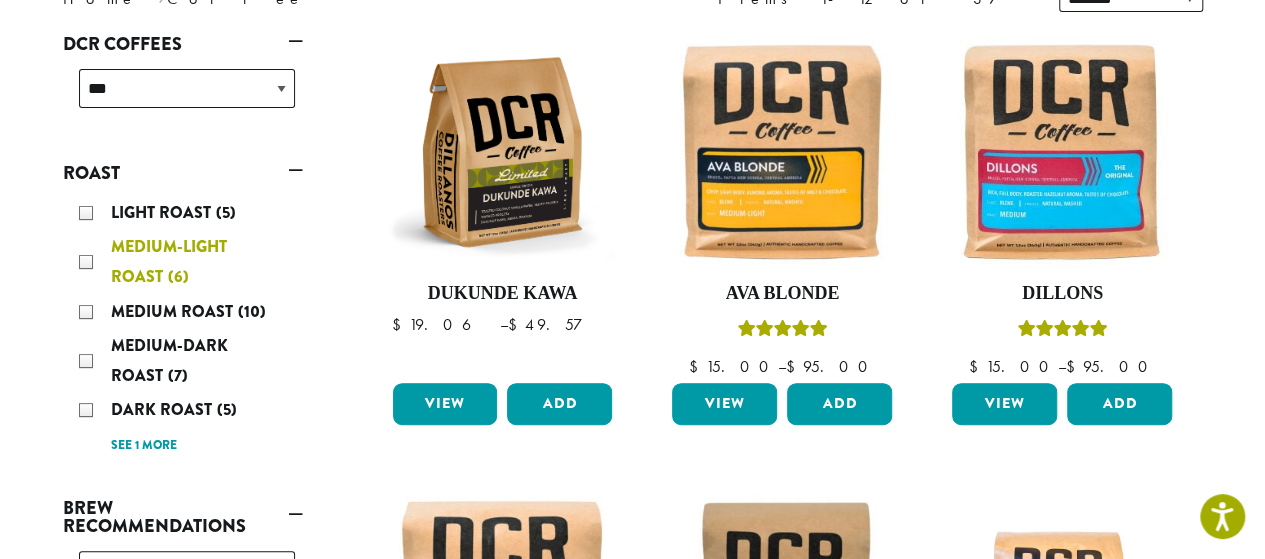 click on "Medium-Light Roast (6)" at bounding box center [187, 262] 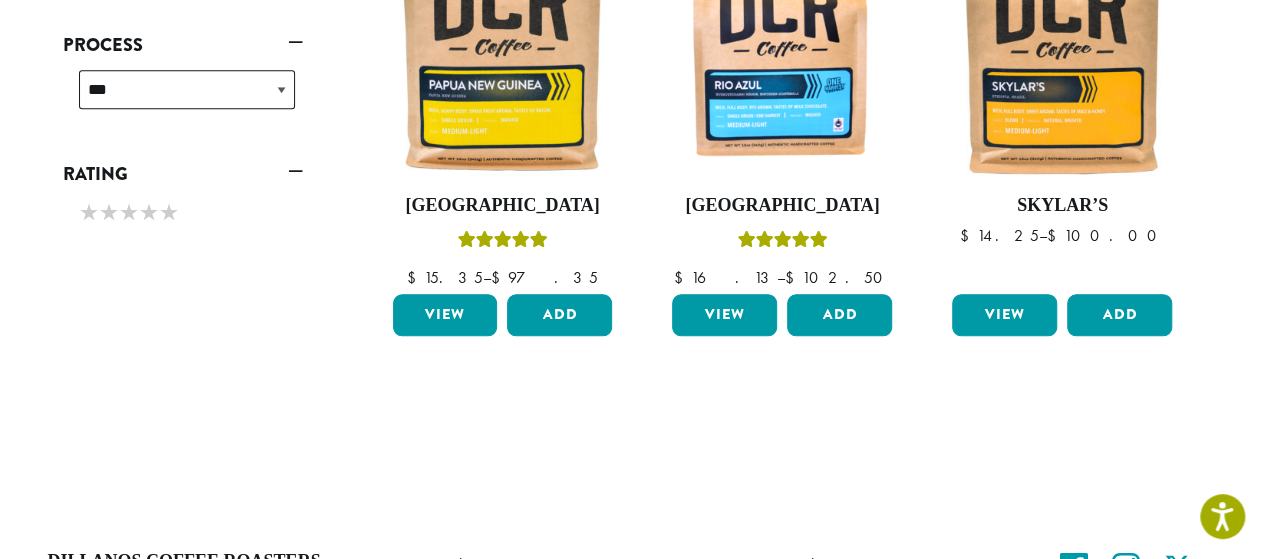 scroll, scrollTop: 722, scrollLeft: 0, axis: vertical 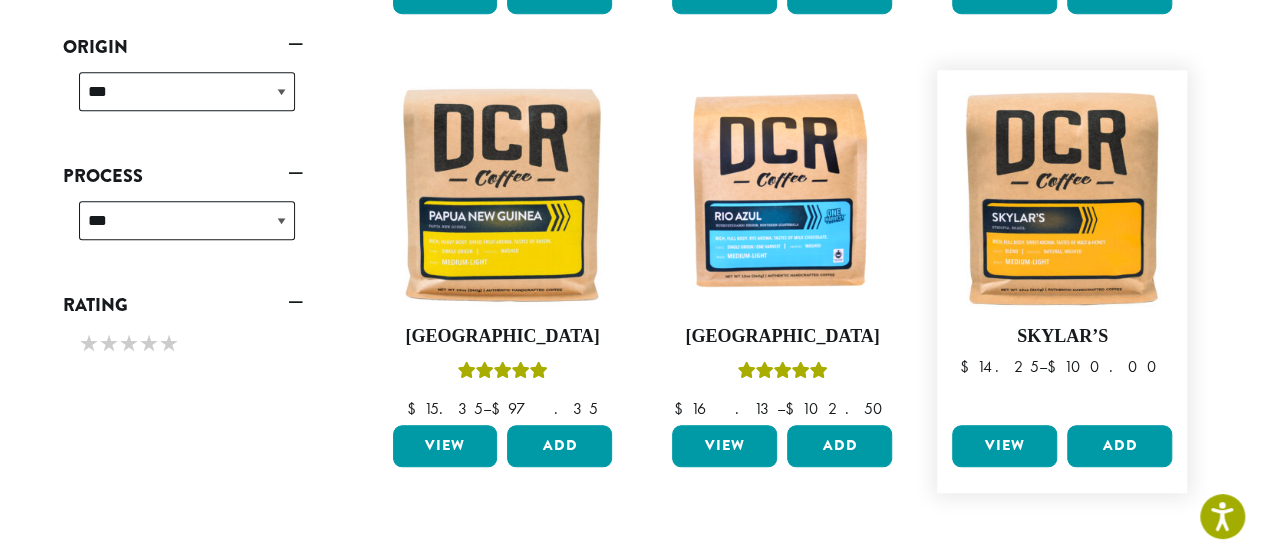 click on "View" at bounding box center (1004, 446) 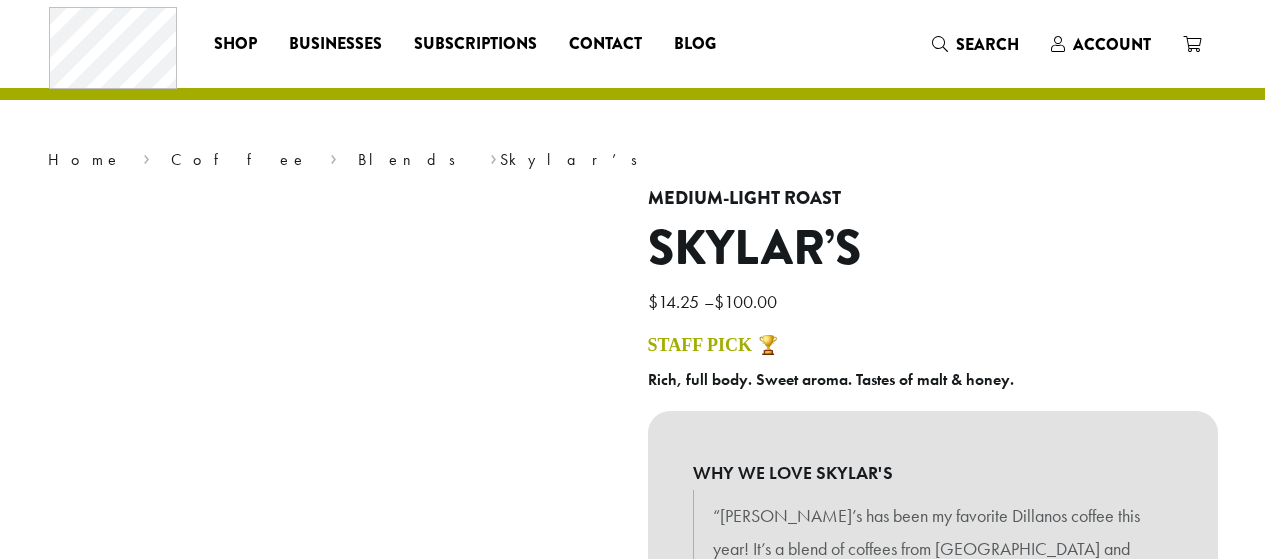 scroll, scrollTop: 0, scrollLeft: 0, axis: both 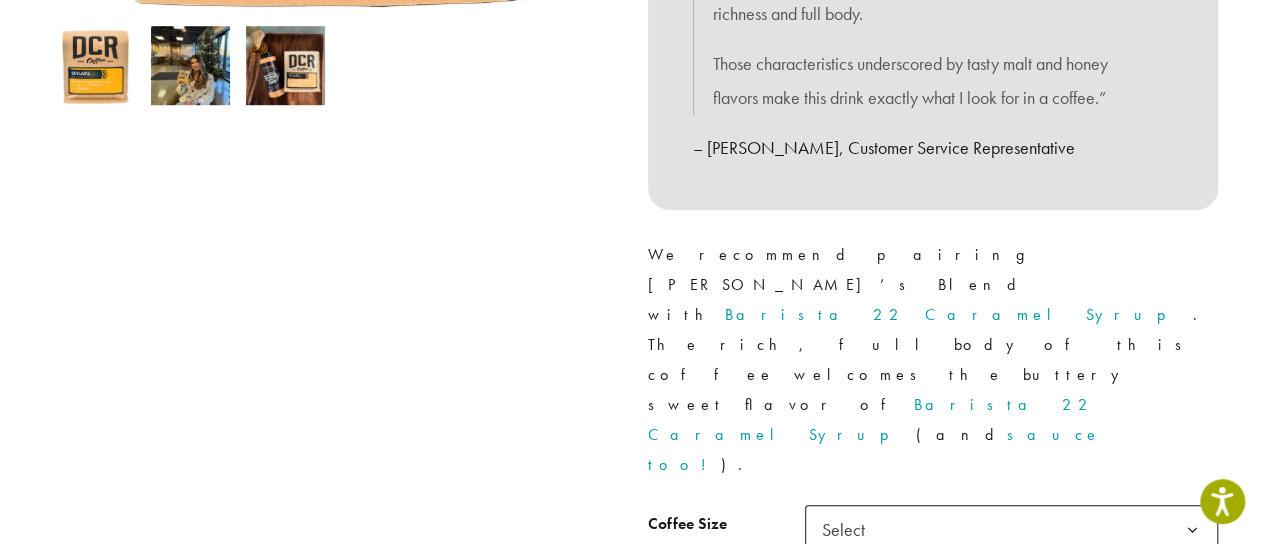 click on "Select" 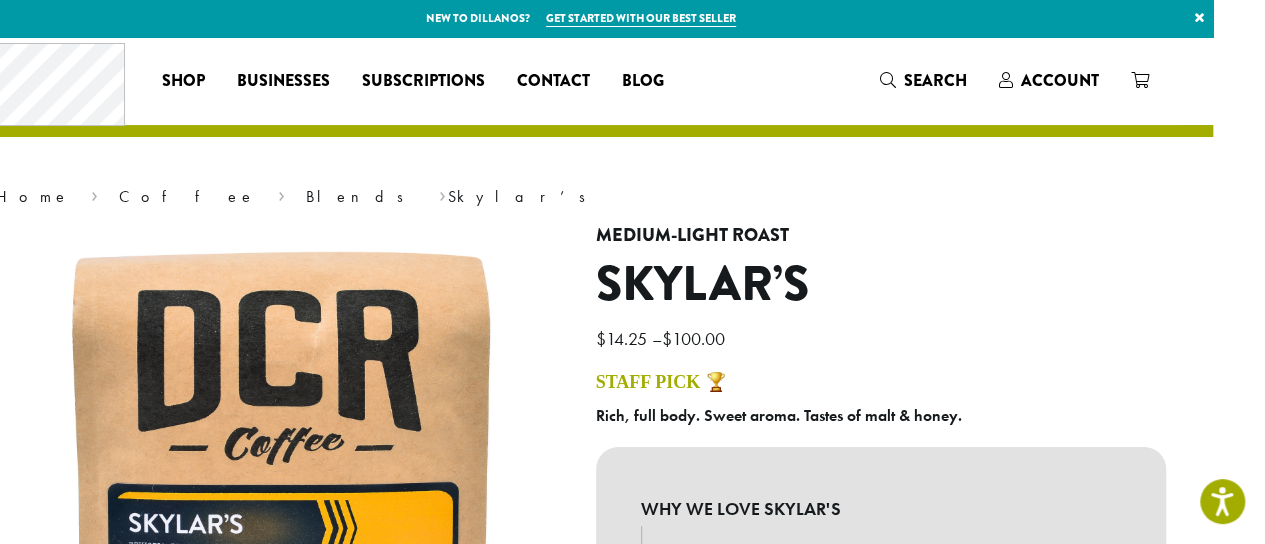 scroll, scrollTop: 0, scrollLeft: 61, axis: horizontal 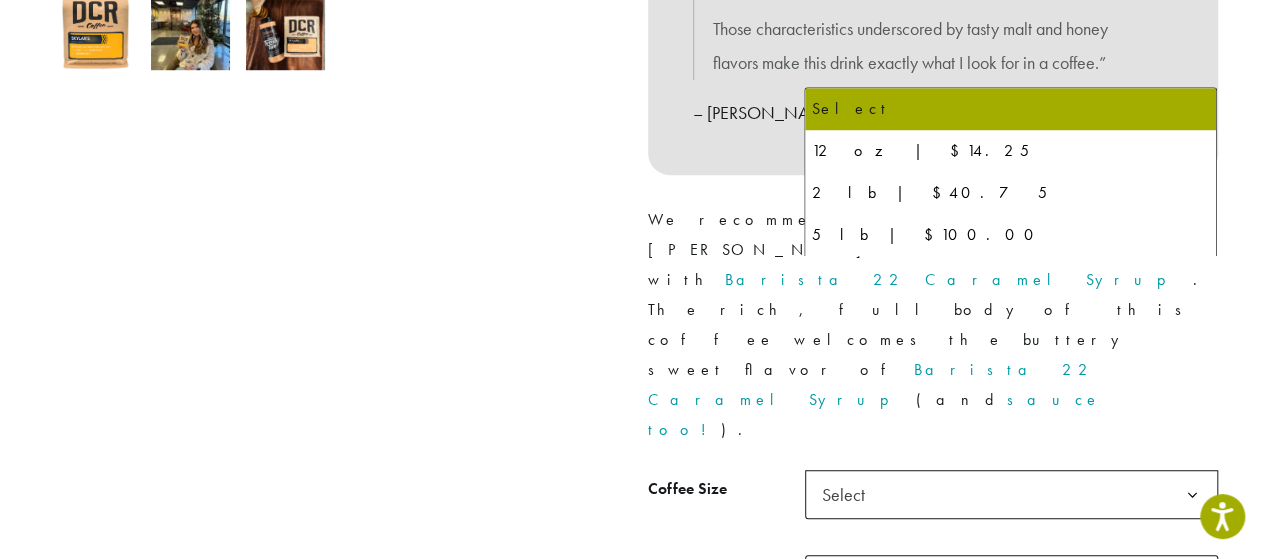 click on "Shop
All Coffee
Drink Ingredients
DCR Merchandise
Brew & Serve
Businesses
Subscriptions
Contact
Blog
Coffee All Coffees
Best Sellers
Blends
Single Origins
Dillanos Limited
Organic / Fair Trade
One Harvest
Decaf
Cold Brew
Single Serve
Drink Ingredients B22 Syrups
B22 Sauces
B22 Sweeteners
B22 Fruit Beverage Bases
B22 Chocolate Powders
B22 Blender Mixes
B22 Chai
Tea
Lotus Energy Drinks
Accessories
Merchandise New Arrivals
For Baristas
Clothing
Drinkware
Hydro Flask
Books
Swag
Gift Cards
On Sale
Brewing Barista Tools
Drip
French Press
Pour Over
Chemex
Cold Brew
Grinding
Filters
Kettles
Carafes
Shop
All Coffee
Drink Ingredients
DCR Merchandise" at bounding box center [632, 946] 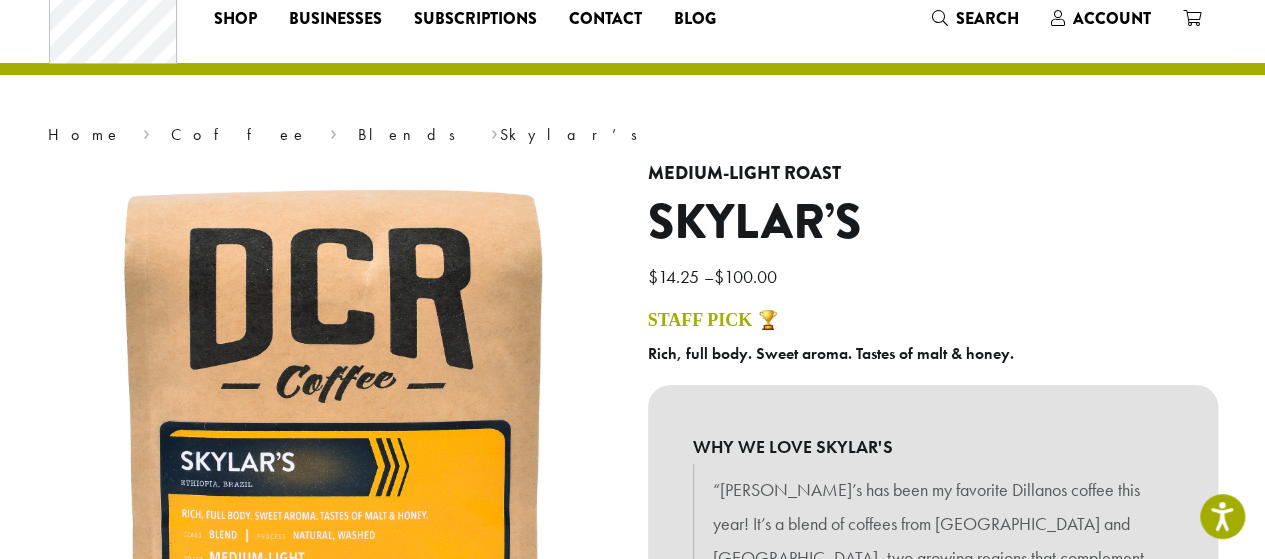 scroll, scrollTop: 0, scrollLeft: 0, axis: both 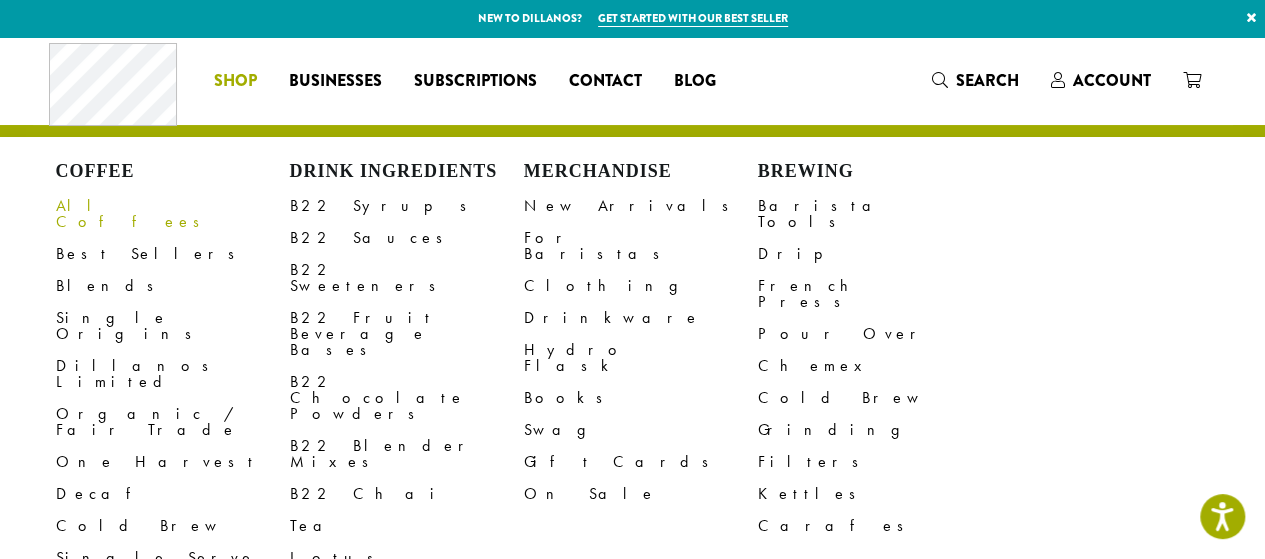 click on "All Coffees" at bounding box center [173, 214] 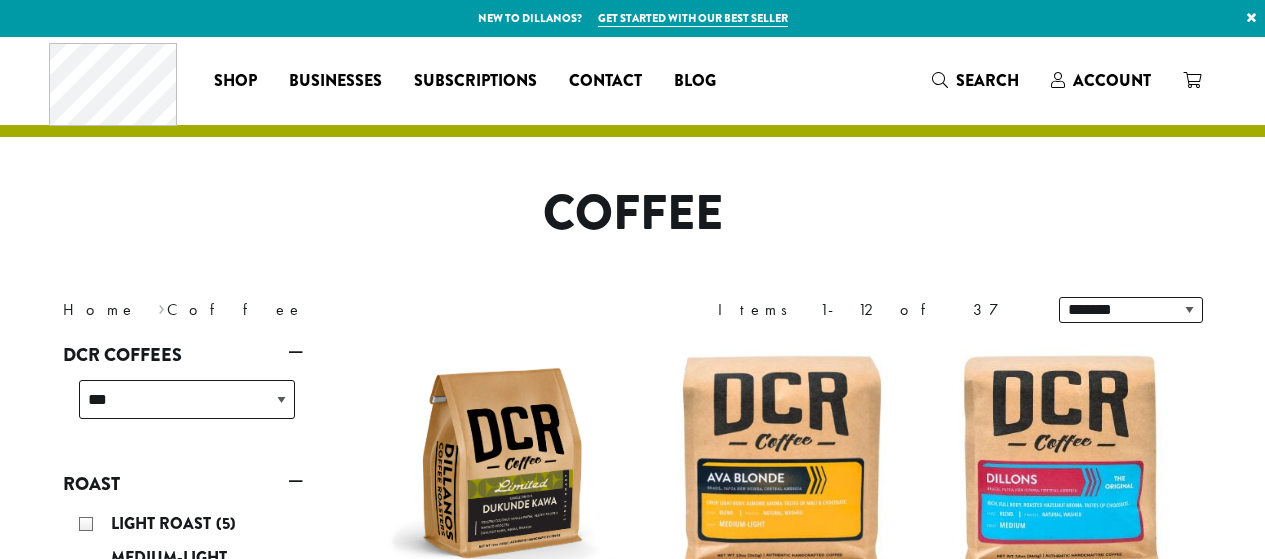 scroll, scrollTop: 0, scrollLeft: 0, axis: both 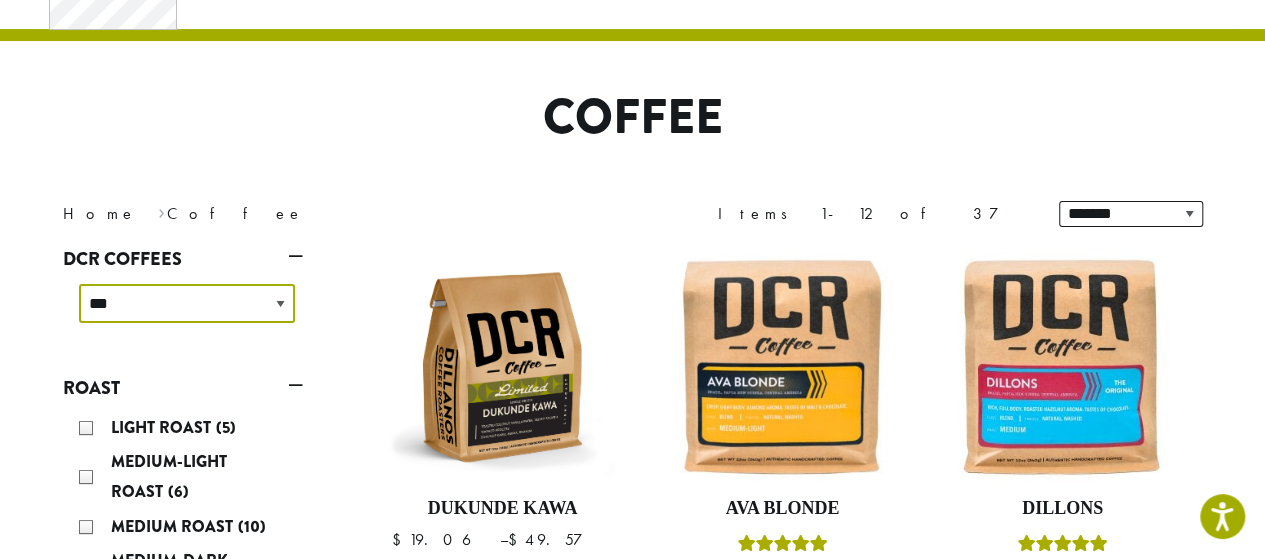 click on "**********" at bounding box center (187, 303) 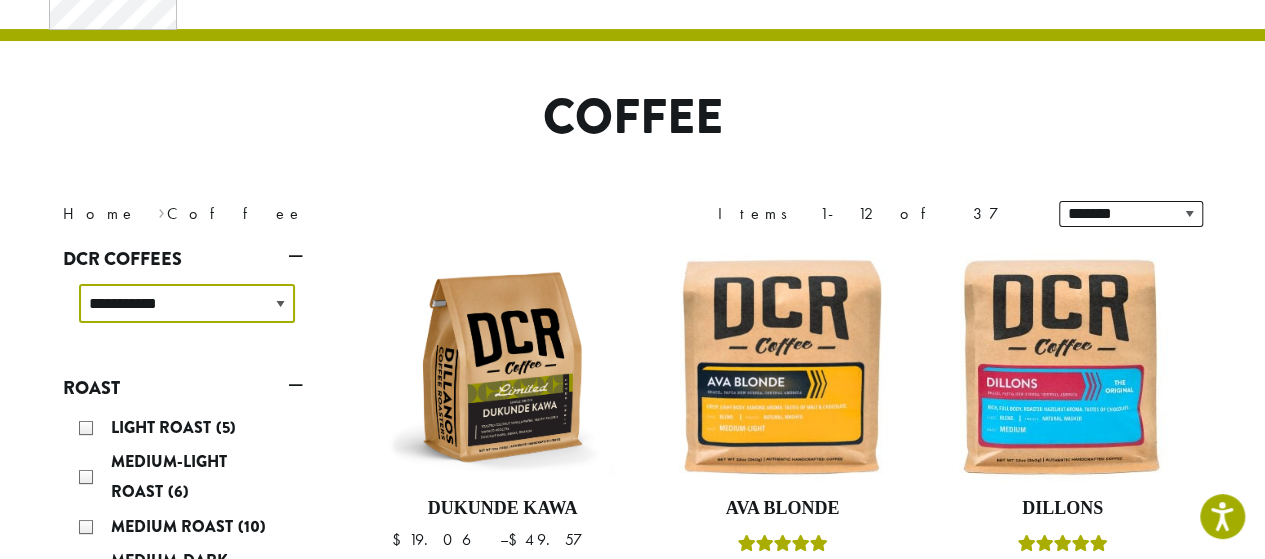 click on "**********" at bounding box center [187, 303] 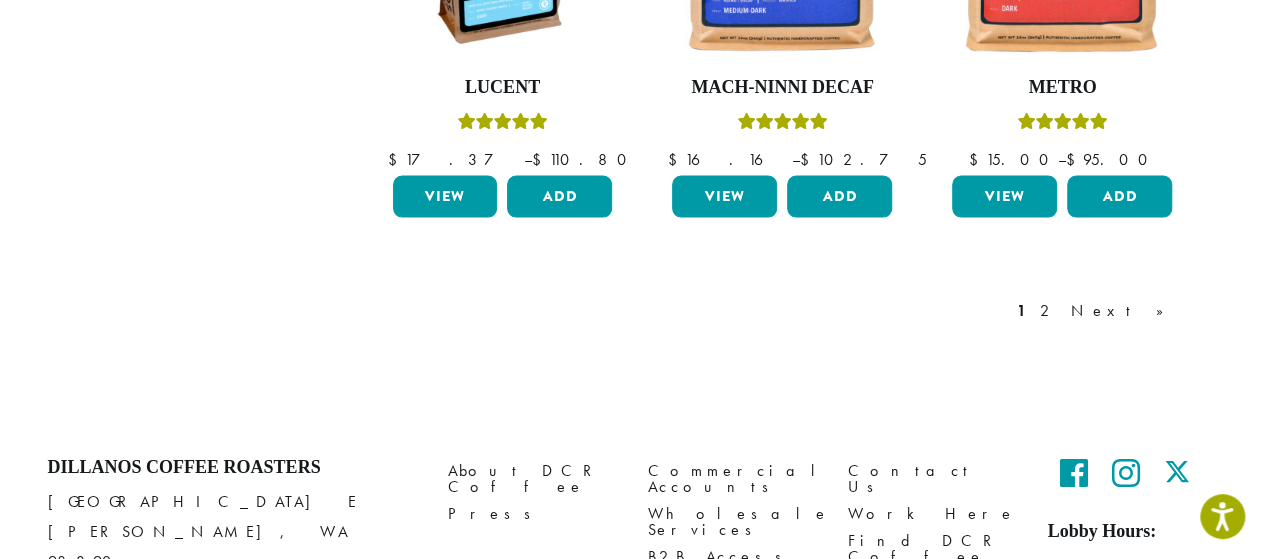 scroll, scrollTop: 1898, scrollLeft: 0, axis: vertical 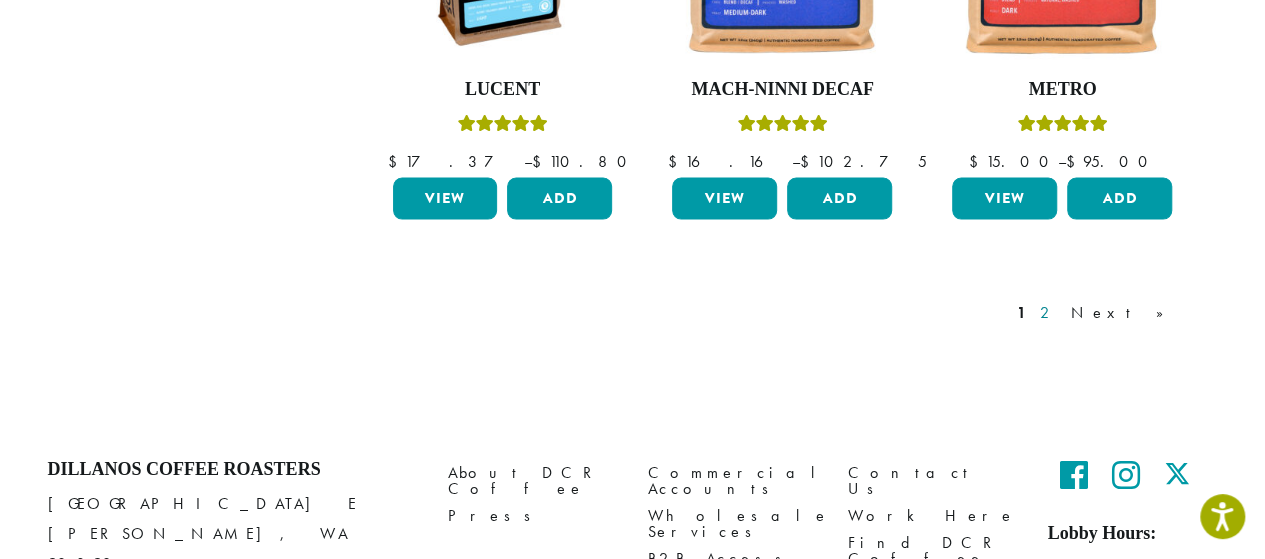 click on "2" at bounding box center [1048, 313] 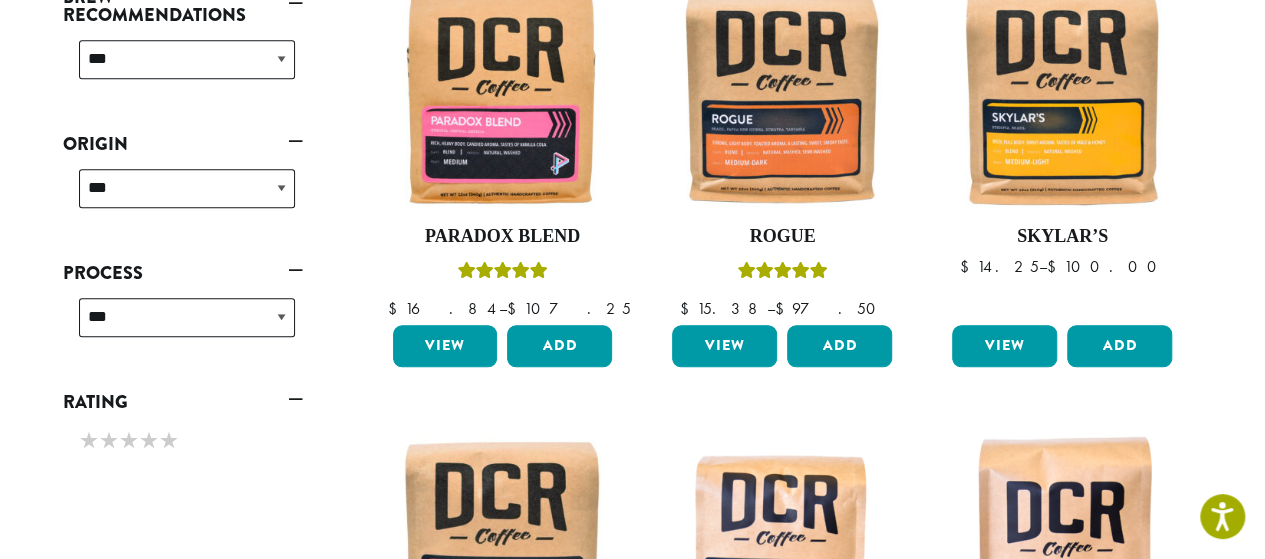 scroll, scrollTop: 842, scrollLeft: 0, axis: vertical 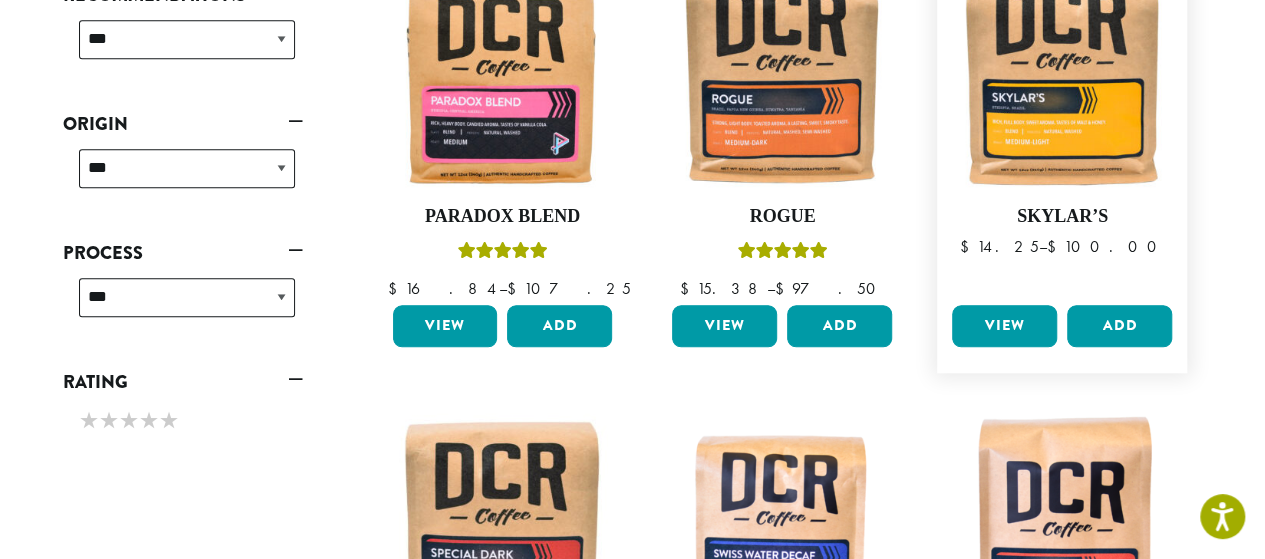 click on "View" at bounding box center (1004, 326) 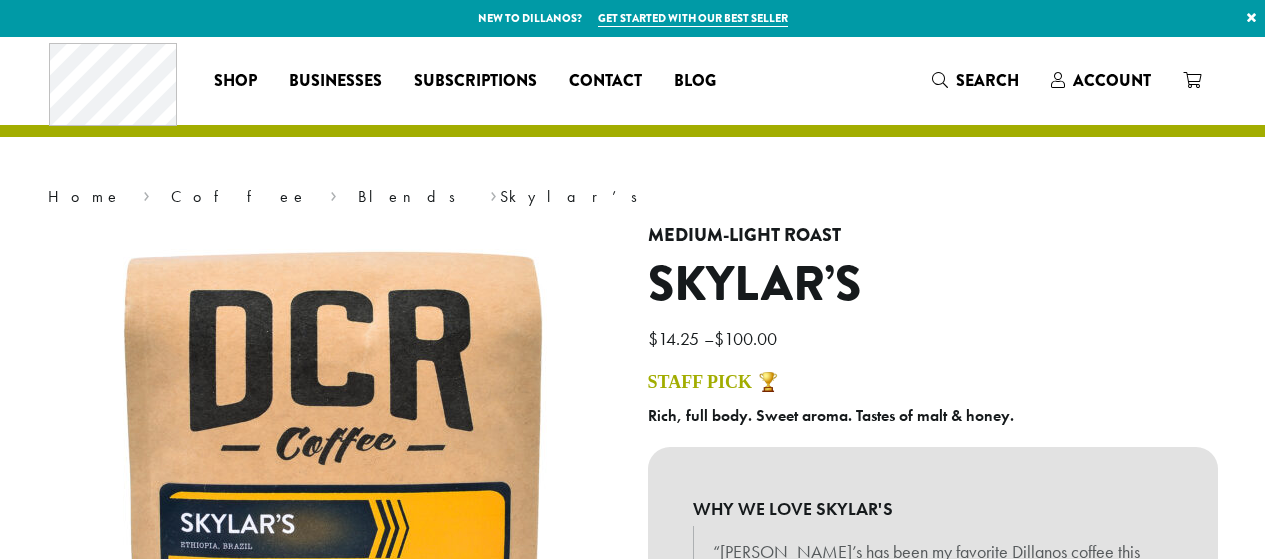 scroll, scrollTop: 0, scrollLeft: 0, axis: both 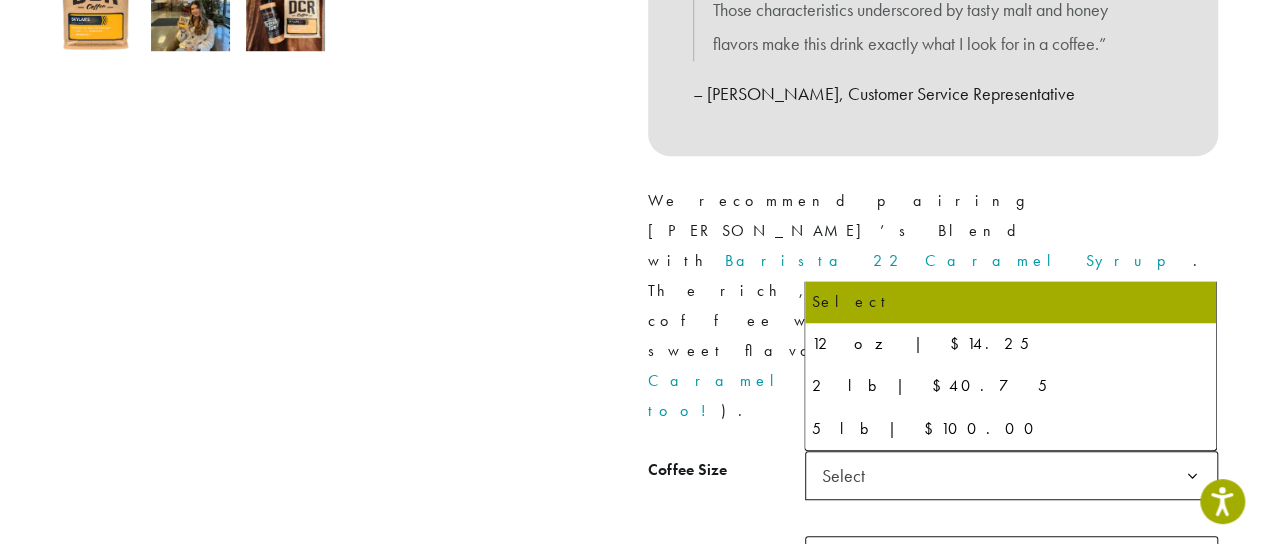 click on "Select" 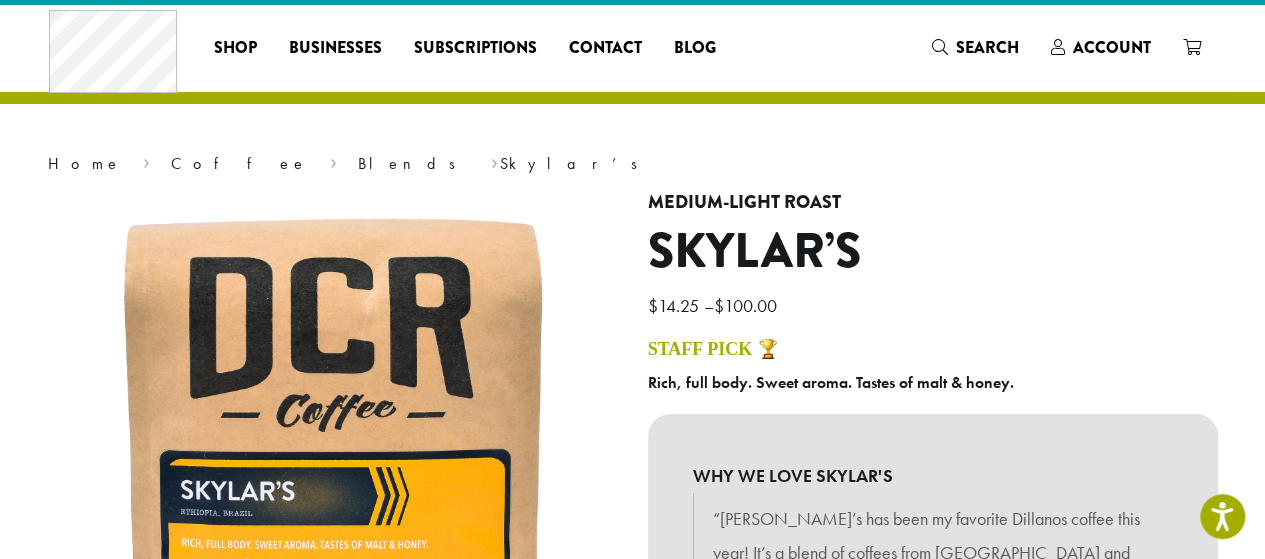 scroll, scrollTop: 0, scrollLeft: 0, axis: both 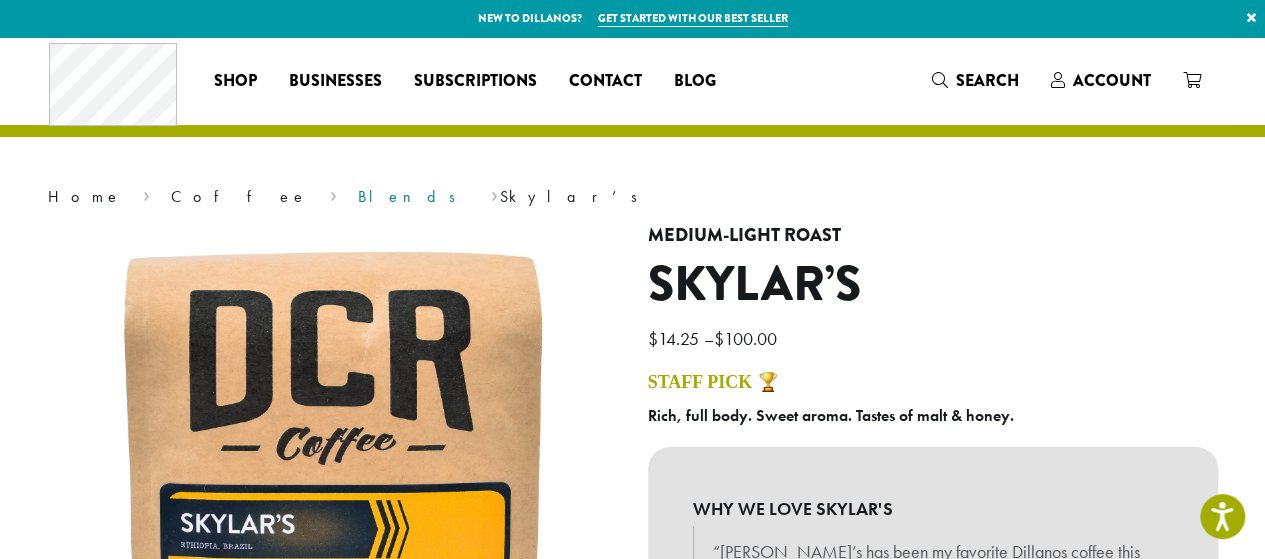 click on "Blends" at bounding box center [413, 196] 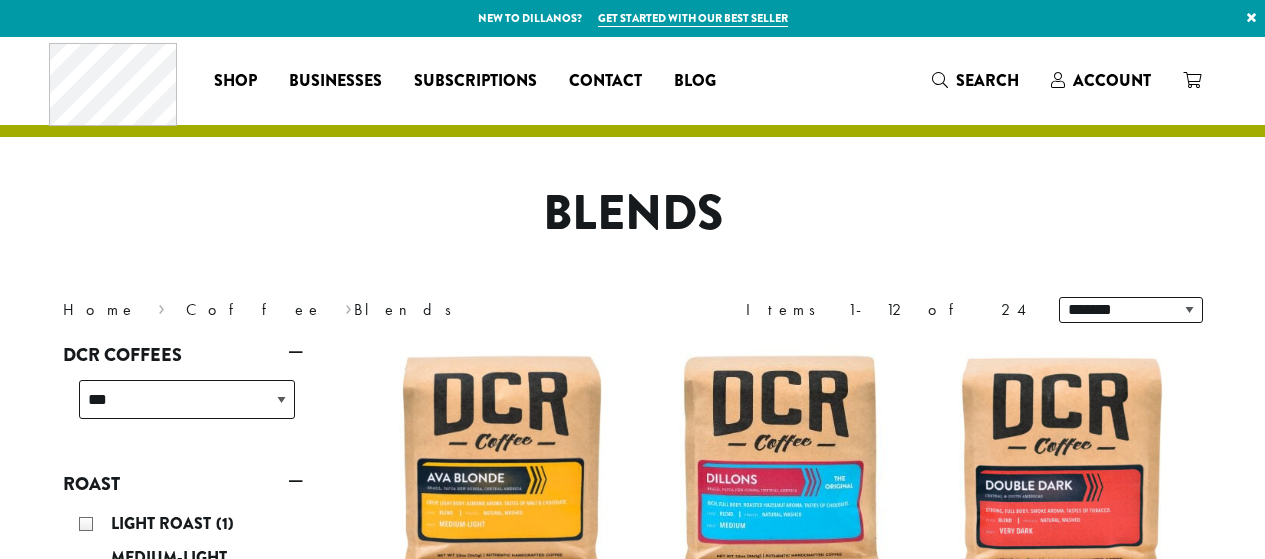 scroll, scrollTop: 0, scrollLeft: 0, axis: both 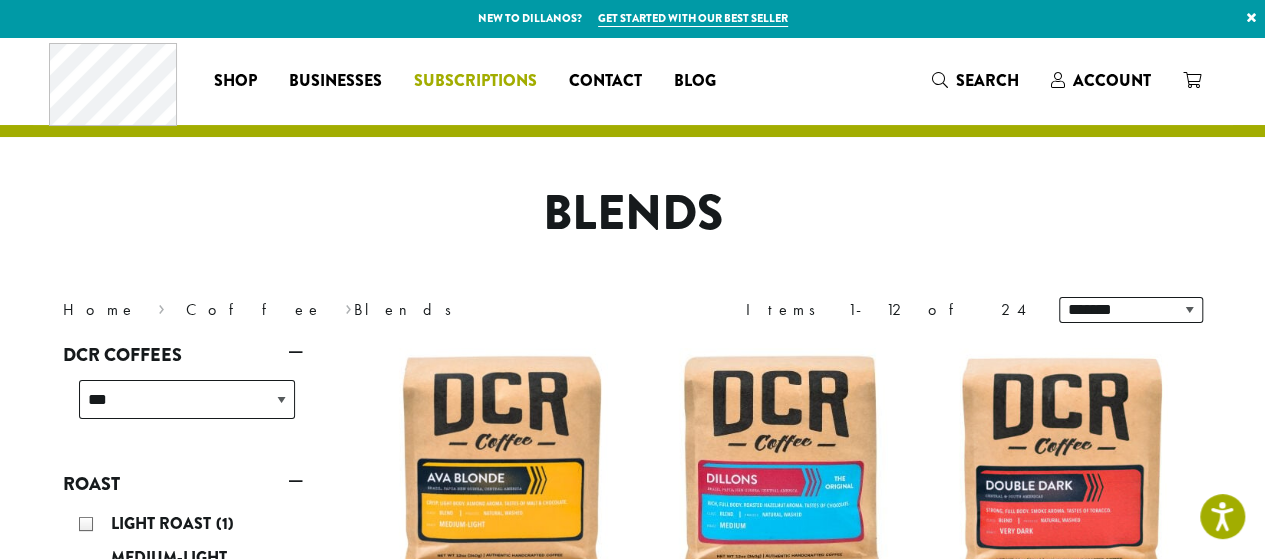 click on "Subscriptions" at bounding box center (475, 81) 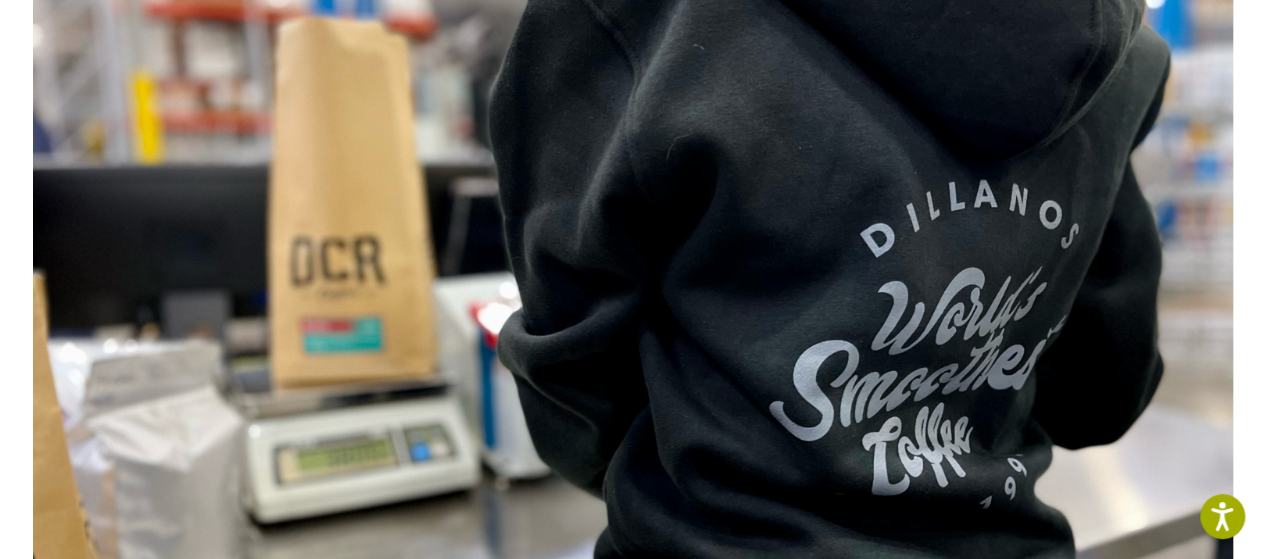 scroll, scrollTop: 315, scrollLeft: 0, axis: vertical 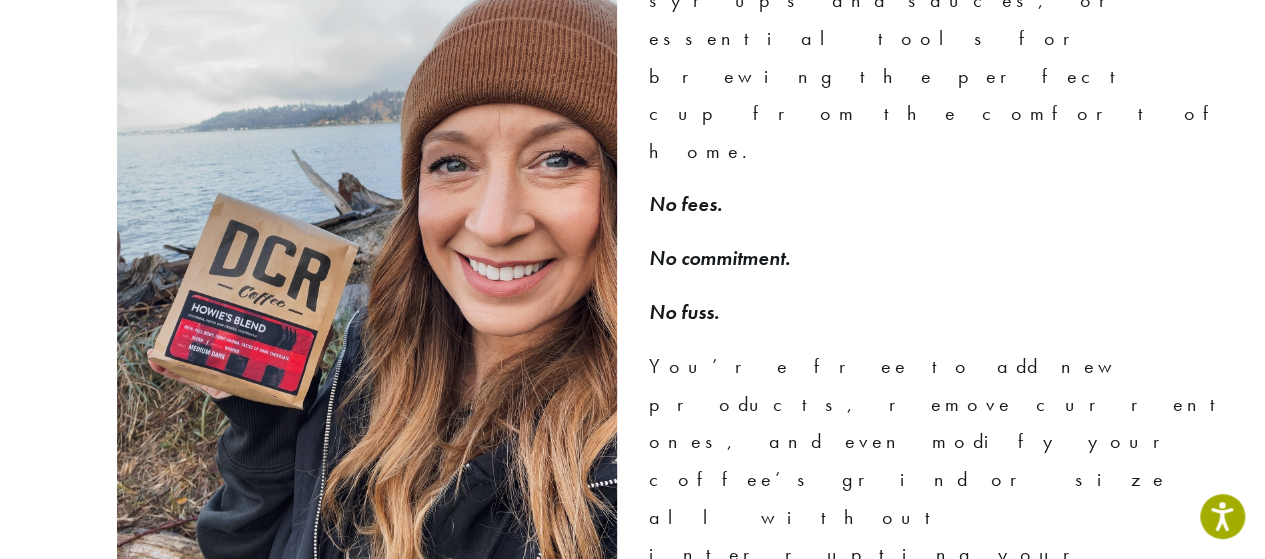 click on "View Coffees" at bounding box center (793, 688) 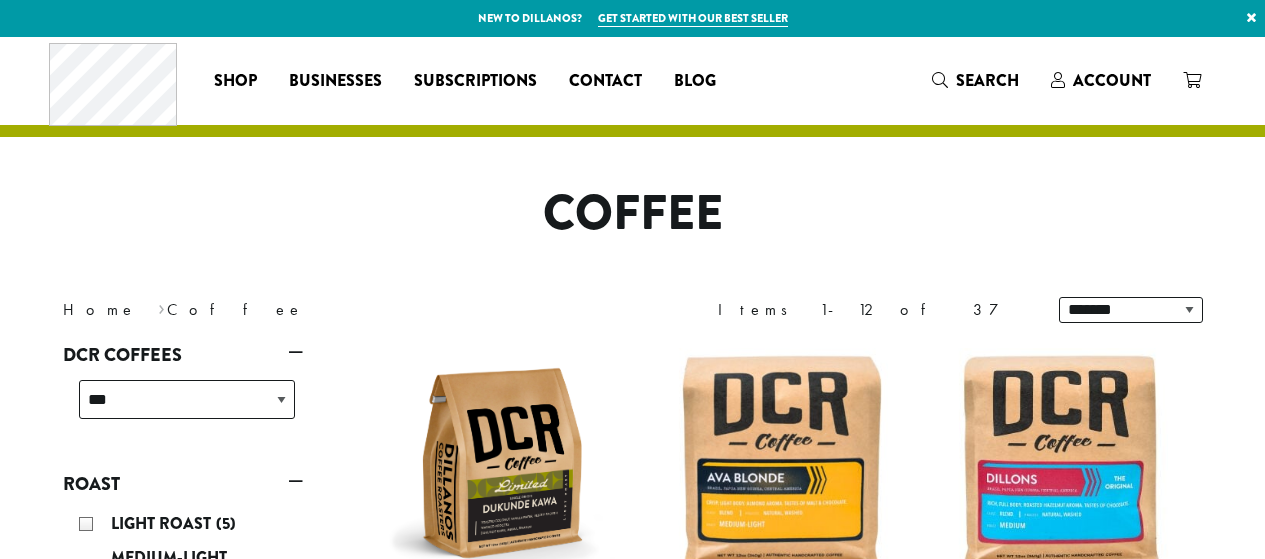scroll, scrollTop: 0, scrollLeft: 0, axis: both 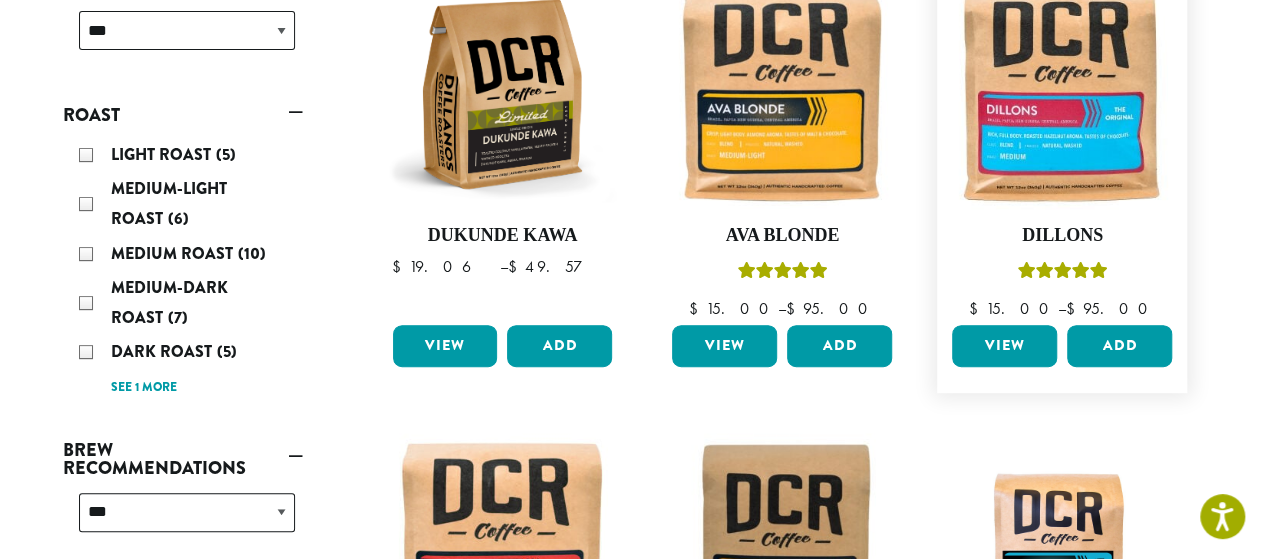 click on "View
Add" at bounding box center [1062, 354] 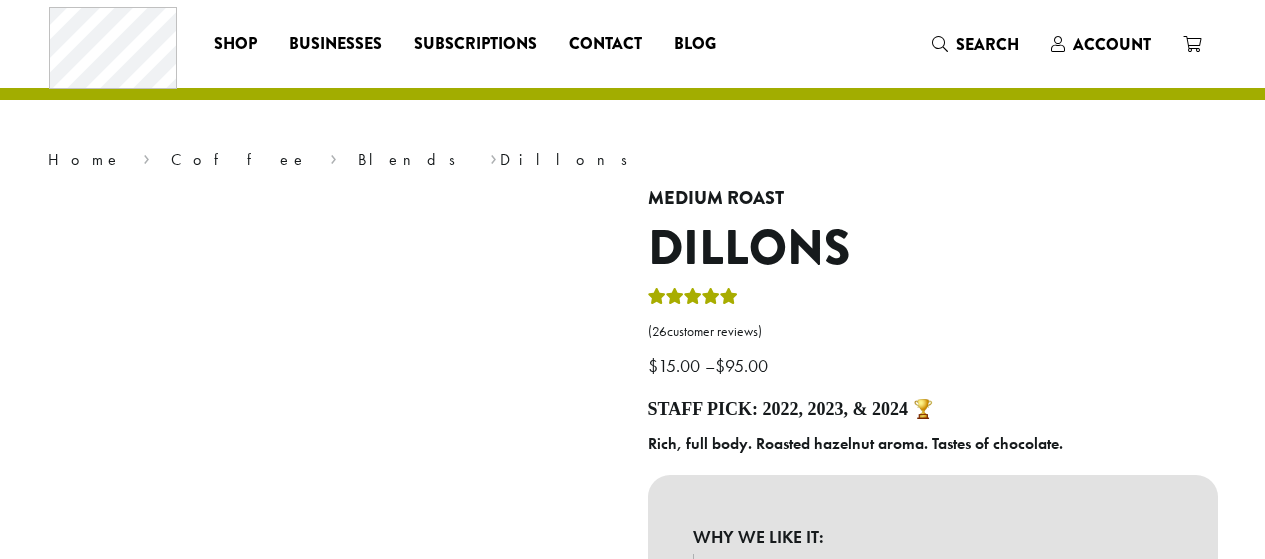 scroll, scrollTop: 0, scrollLeft: 0, axis: both 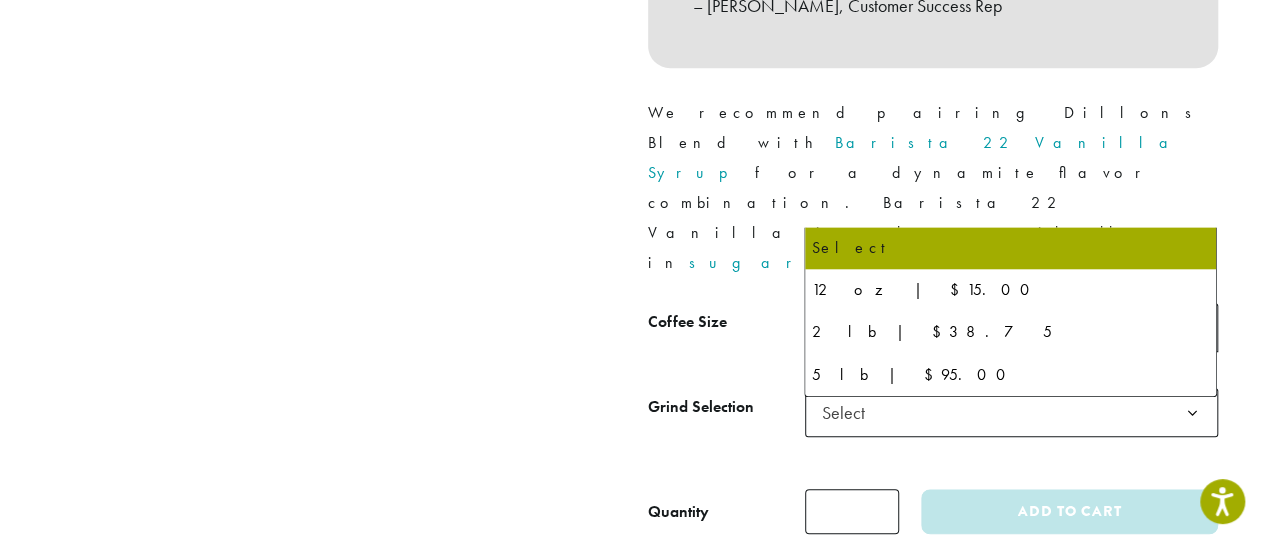 click on "Select" 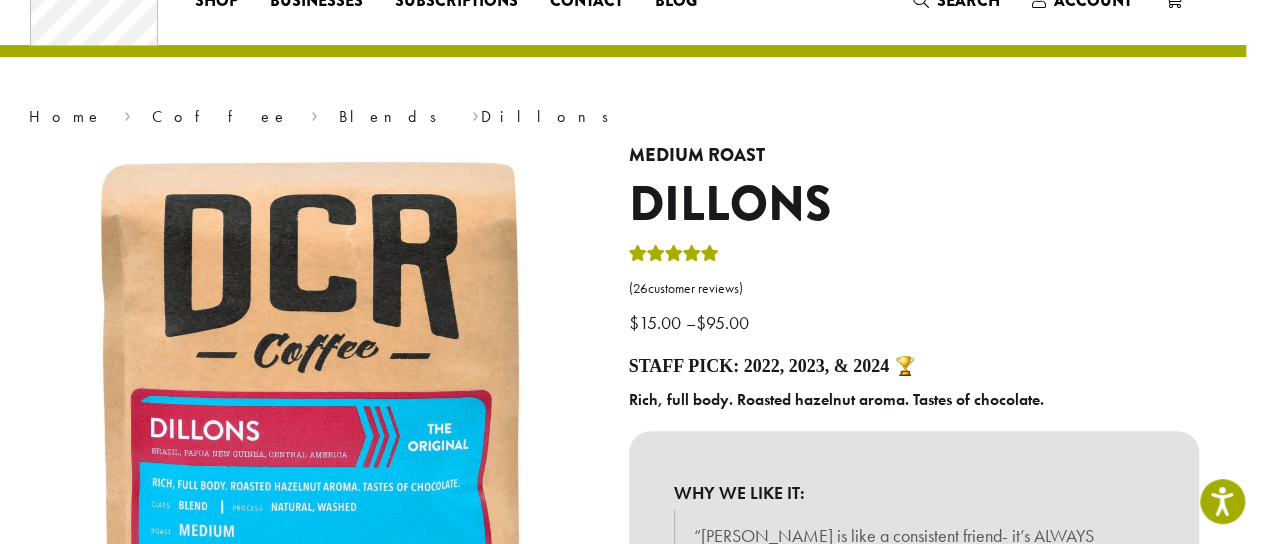 scroll, scrollTop: 0, scrollLeft: 19, axis: horizontal 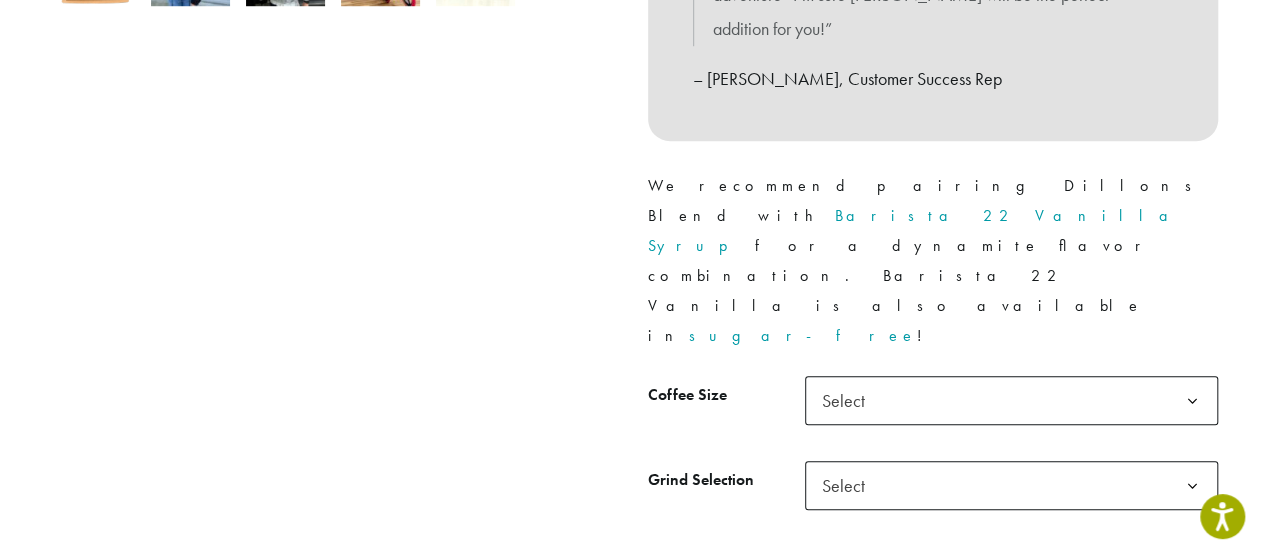 click on "Shop
All Coffee
Drink Ingredients
DCR Merchandise
Brew & Serve
Businesses
Subscriptions
Contact
Blog
Coffee All Coffees
Best Sellers
Blends
Single Origins
Dillanos Limited
Organic / Fair Trade
One Harvest
Decaf
Cold Brew
Single Serve
Drink Ingredients B22 Syrups
B22 Sauces
B22 Sweeteners
B22 Fruit Beverage Bases
B22 Chocolate Powders
B22 Blender Mixes
B22 Chai
Tea
Lotus Energy Drinks
Accessories
Merchandise New Arrivals
For Baristas
Clothing
Drinkware
Hydro Flask
Books
Swag
Gift Cards
On Sale
Brewing Barista Tools
Drip
French Press
Pour Over
Chemex
Cold Brew
Grinding
Filters
Kettles
Carafes
Shop
All Coffee
Drink Ingredients
DCR Merchandise" at bounding box center (632, 3984) 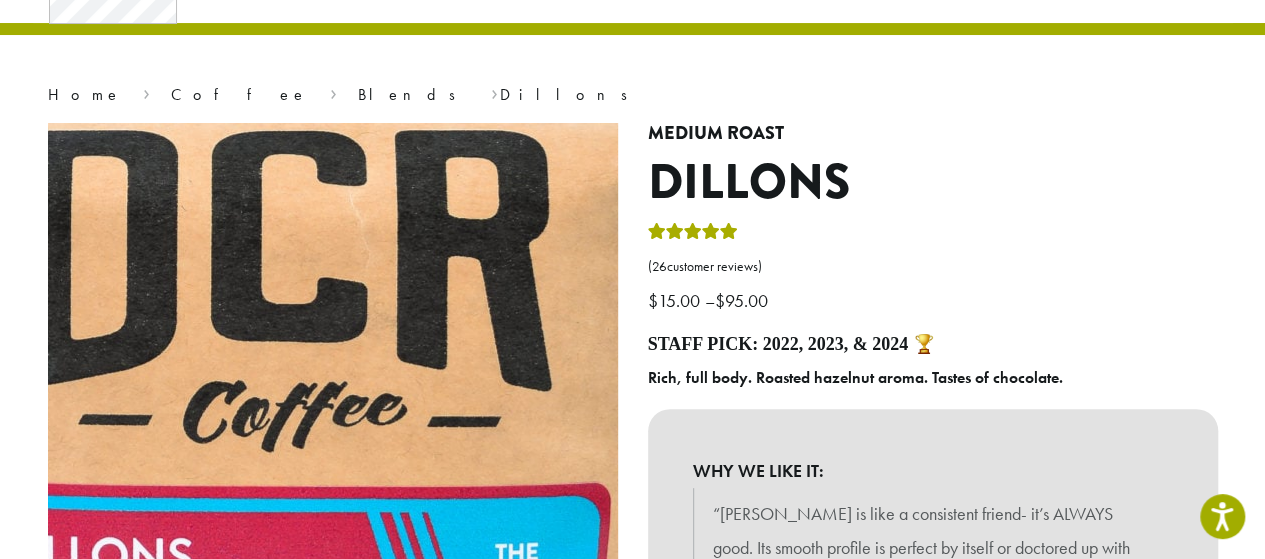 scroll, scrollTop: 0, scrollLeft: 0, axis: both 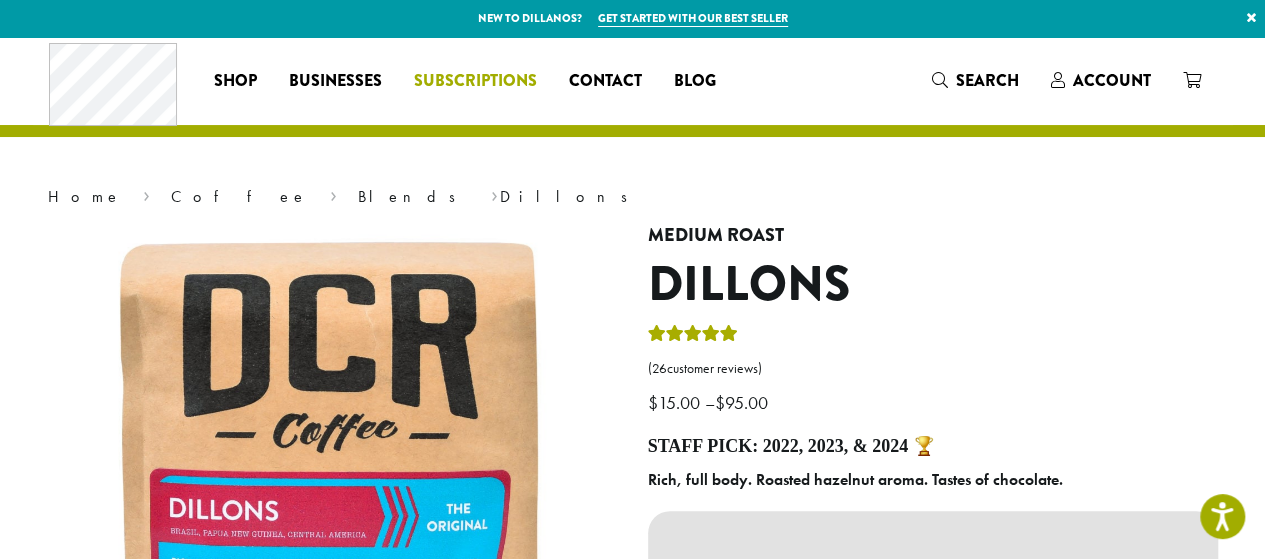 click on "Subscriptions" at bounding box center (475, 81) 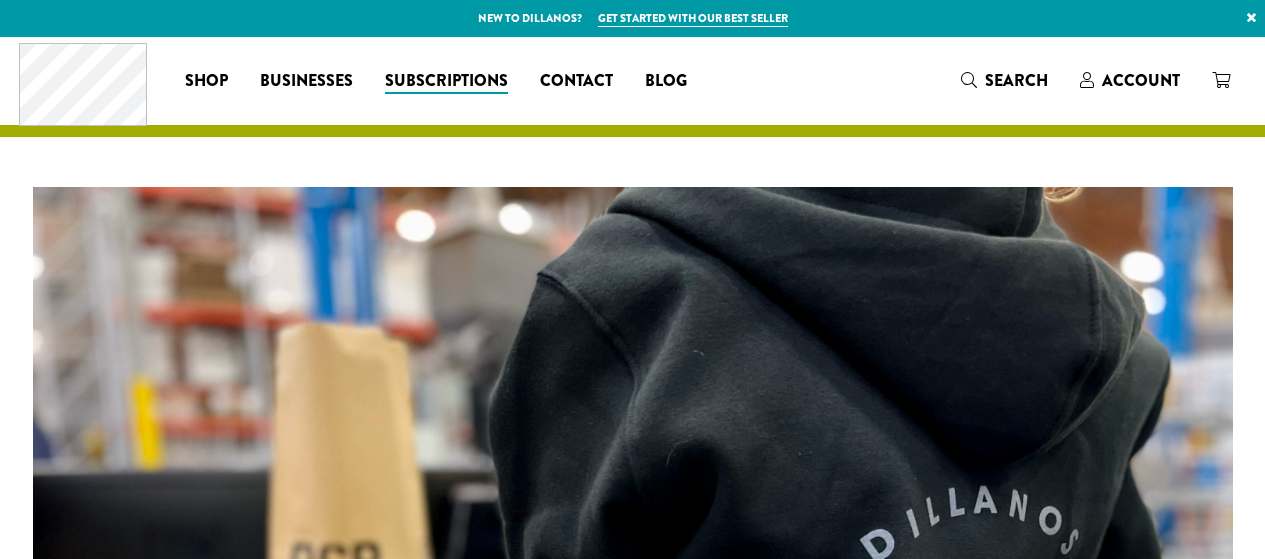 scroll, scrollTop: 0, scrollLeft: 0, axis: both 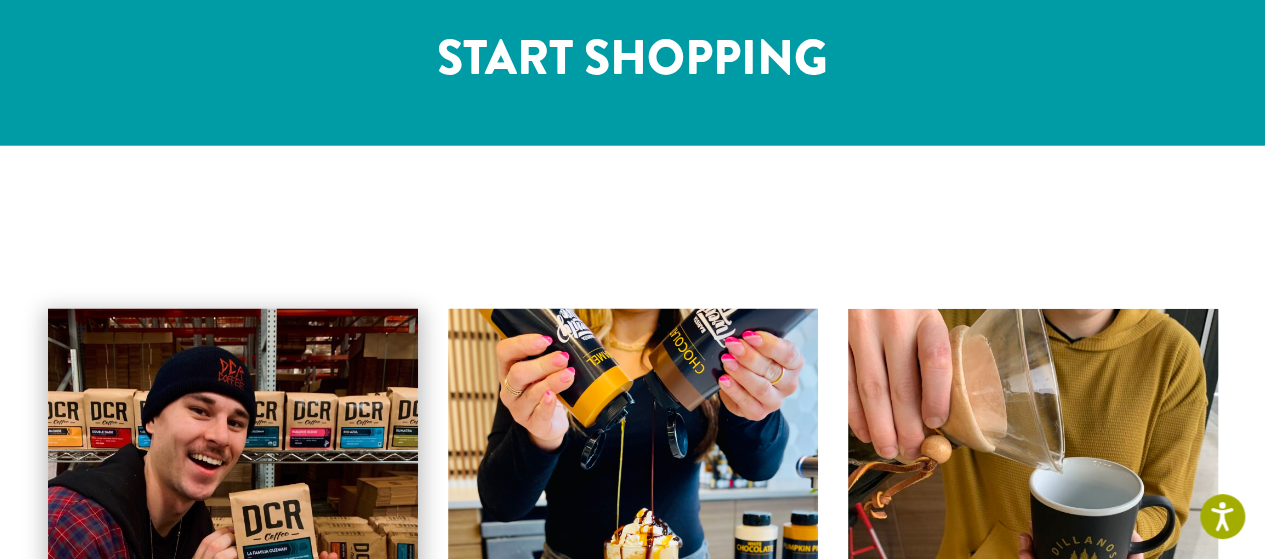 click at bounding box center [233, 493] 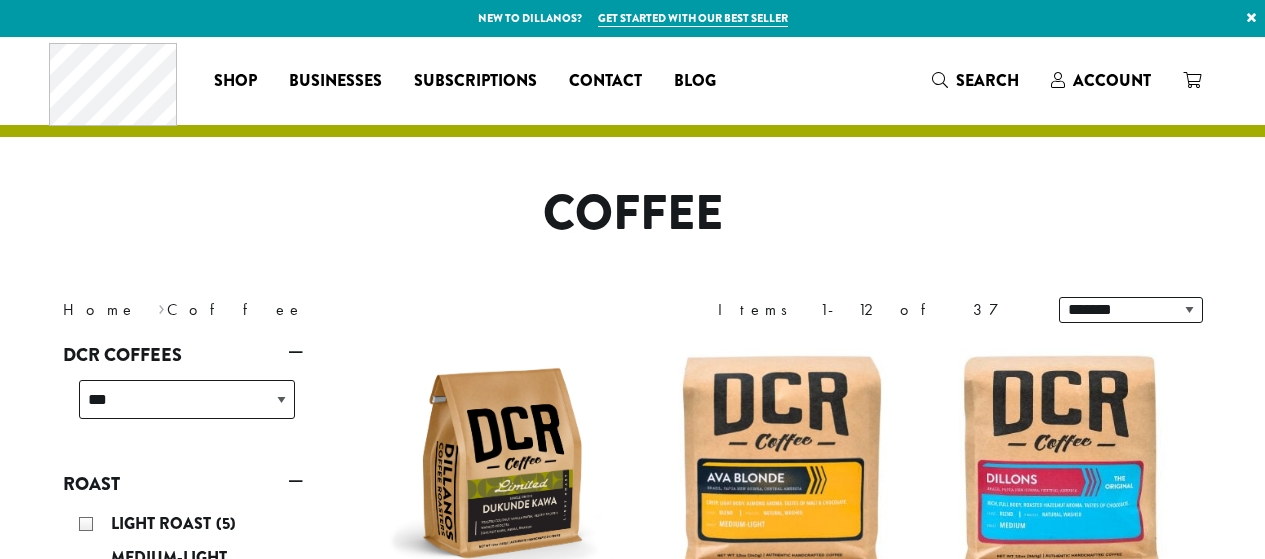 scroll, scrollTop: 0, scrollLeft: 0, axis: both 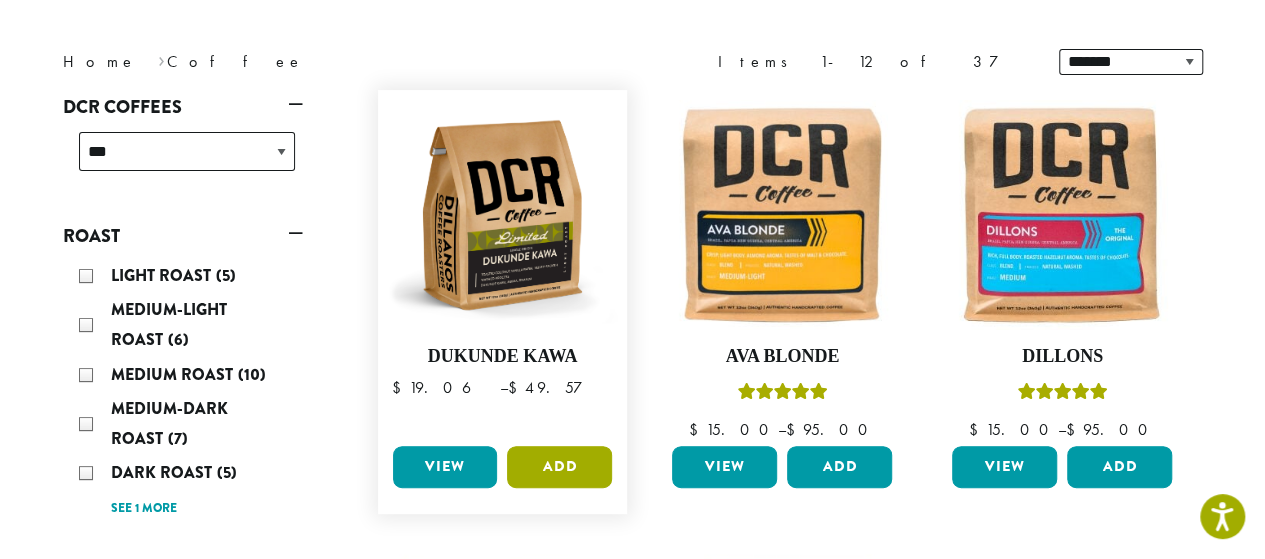 click on "Add" at bounding box center [559, 467] 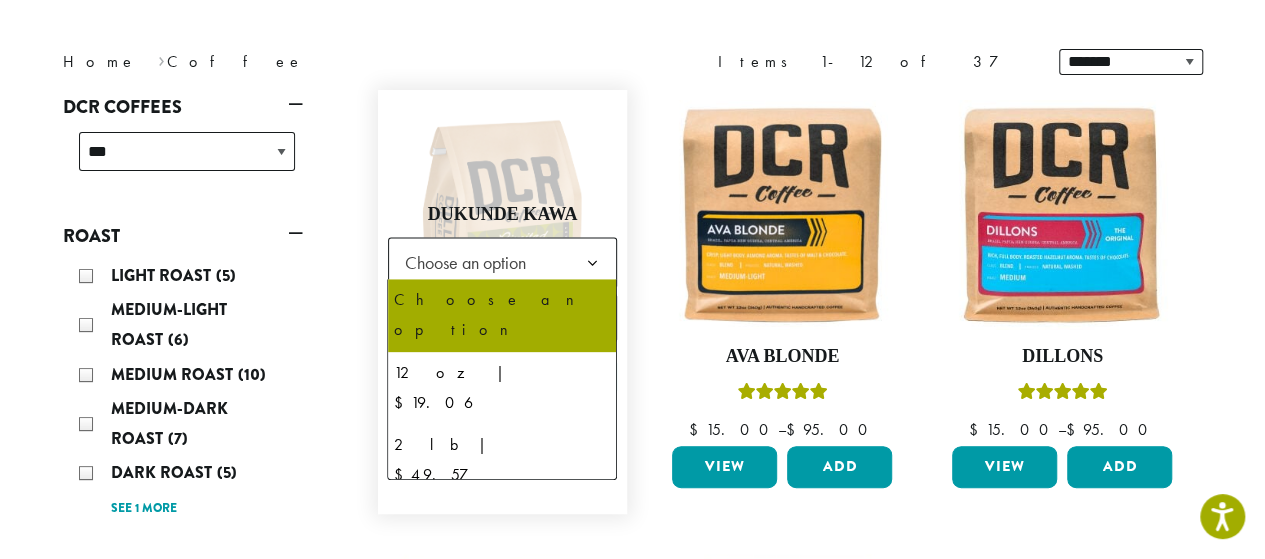 click on "Choose an option" 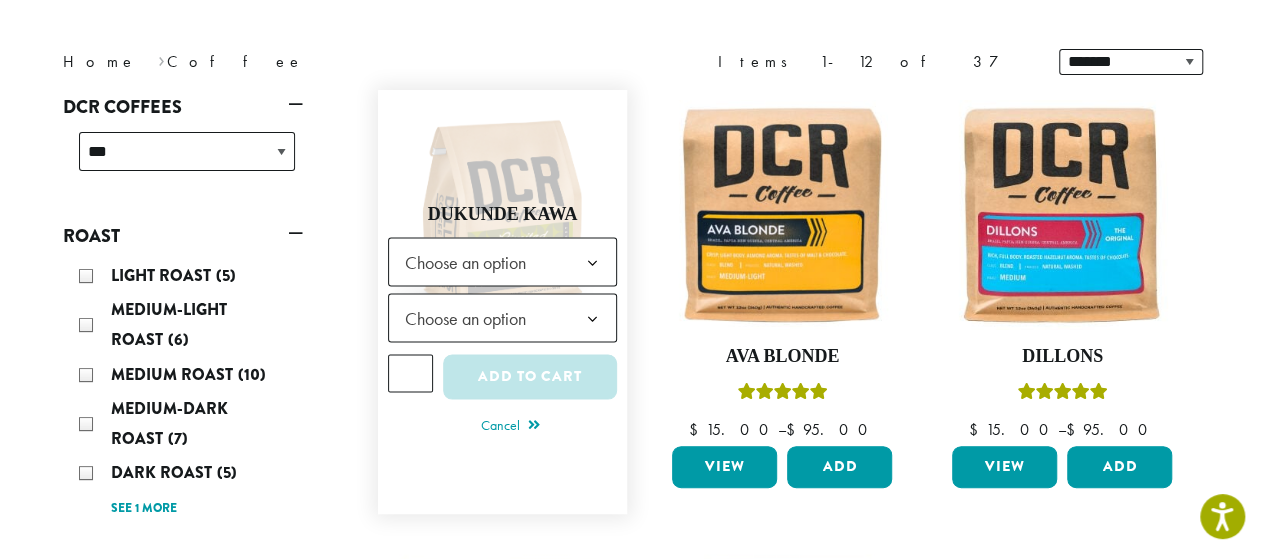 click on "Choose an option" 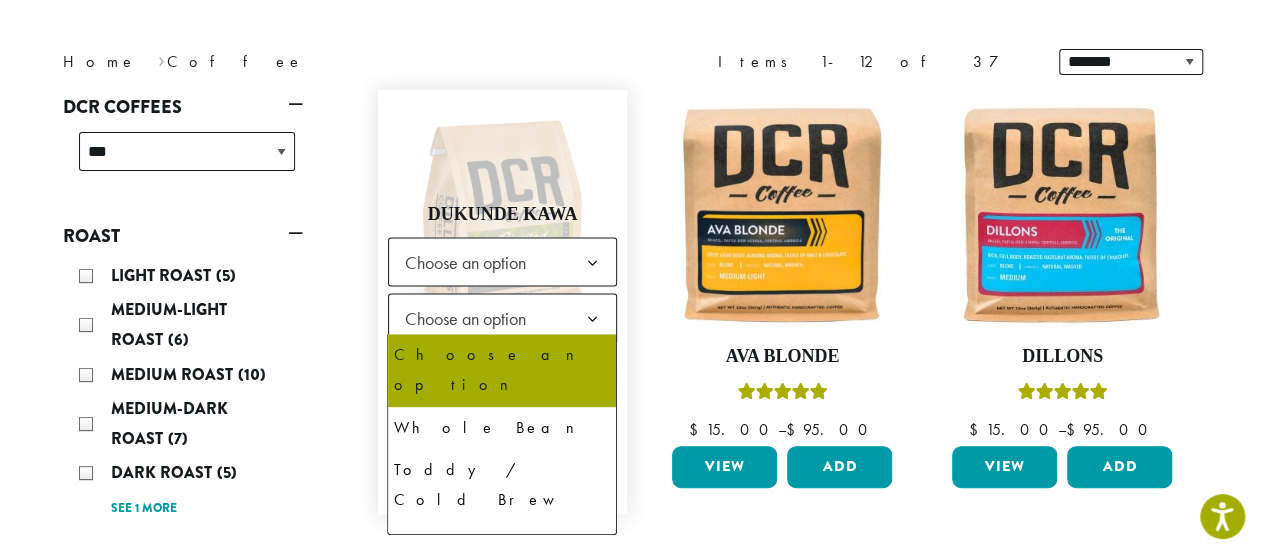 click on "Choose an option" 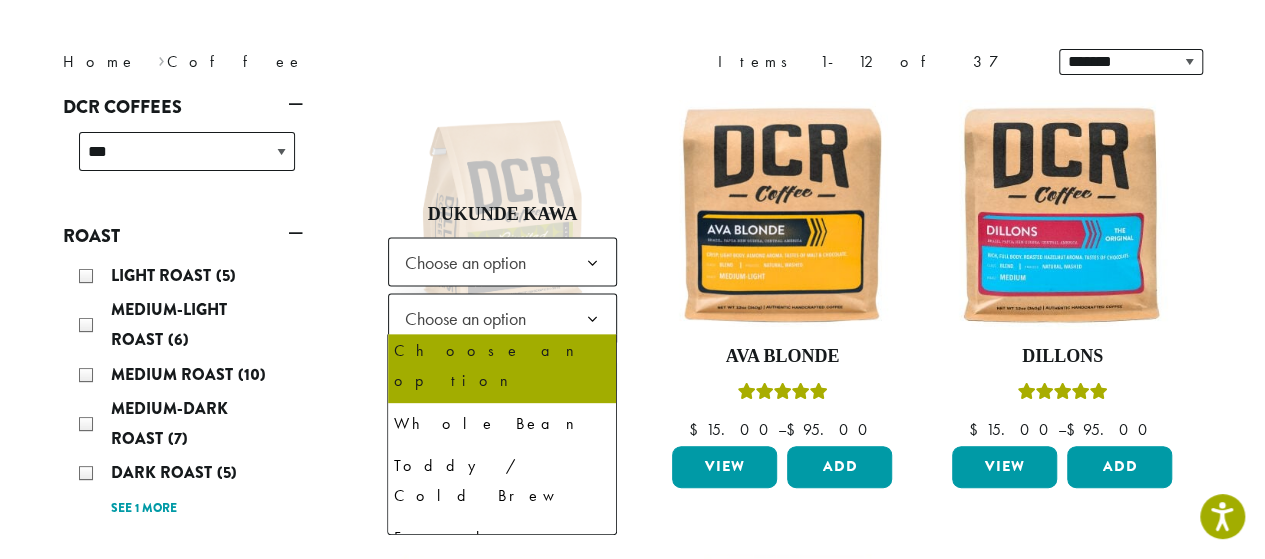 scroll, scrollTop: 3, scrollLeft: 0, axis: vertical 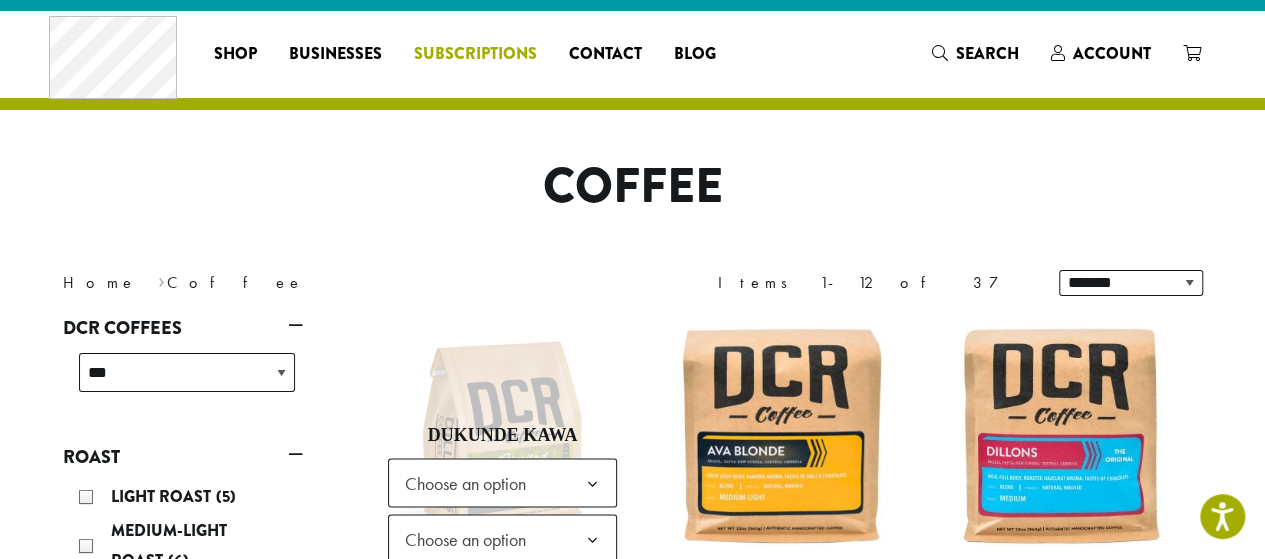 click on "Coffee All Coffees
Best Sellers
Blends
Single Origins
Dillanos Limited
Organic / Fair Trade
One Harvest
Decaf
Cold Brew
Single Serve
Drink Ingredients B22 Syrups
B22 Sauces
B22 Sweeteners
B22 Fruit Beverage Bases
B22 Chocolate Powders
B22 Blender Mixes
B22 Chai
Tea
Lotus Energy Drinks
Accessories
Merchandise New Arrivals
For Baristas
Clothing
Drinkware
Hydro Flask
Books
Swag
Gift Cards
On Sale
Brewing Barista Tools
Drip
French Press
Pour Over
Chemex
Cold Brew
Grinding
Filters
Kettles
Carafes
Shop
All Coffee
Drink Ingredients
DCR Merchandise
Brew & Serve
Businesses
Subscriptions
Contact
Blog" at bounding box center (391, 53) 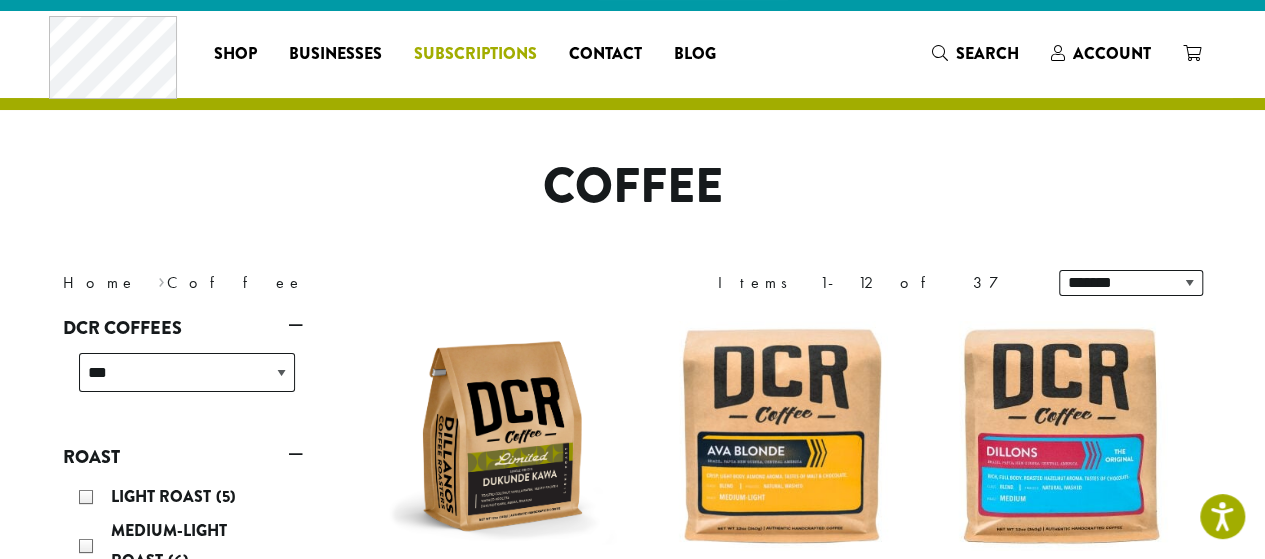 click on "Subscriptions" at bounding box center [475, 54] 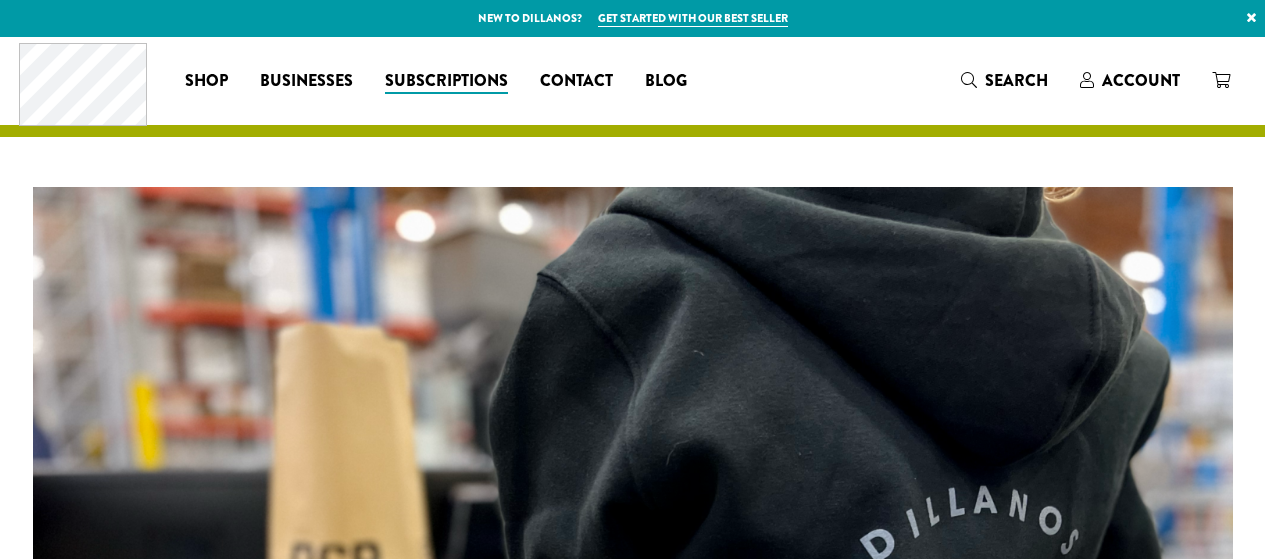 scroll, scrollTop: 0, scrollLeft: 0, axis: both 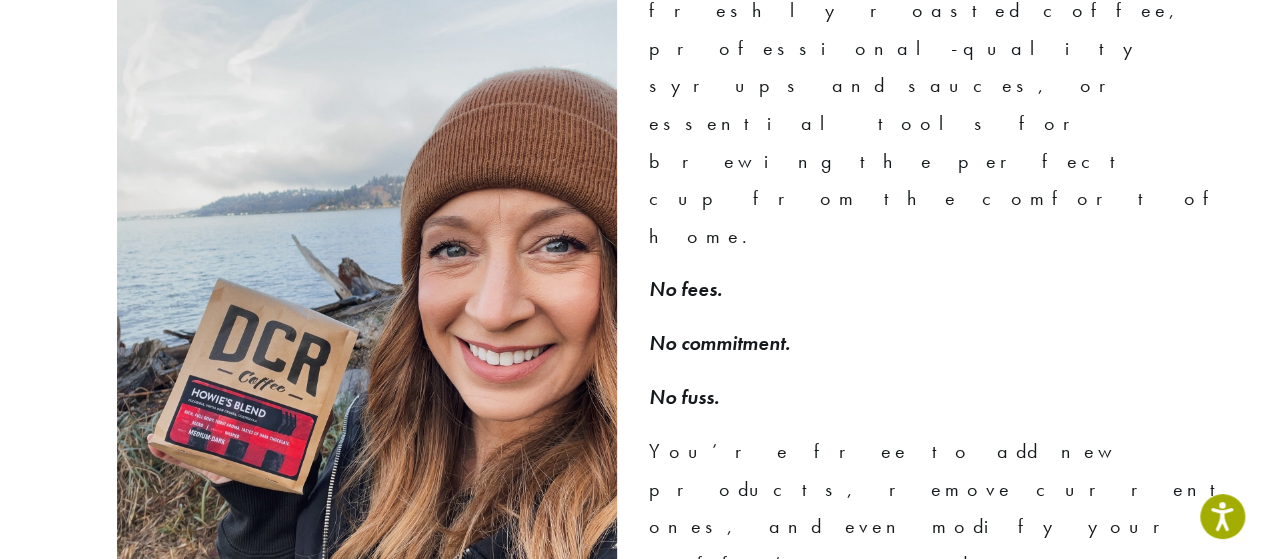 click on "Go To My Account" at bounding box center (1089, 773) 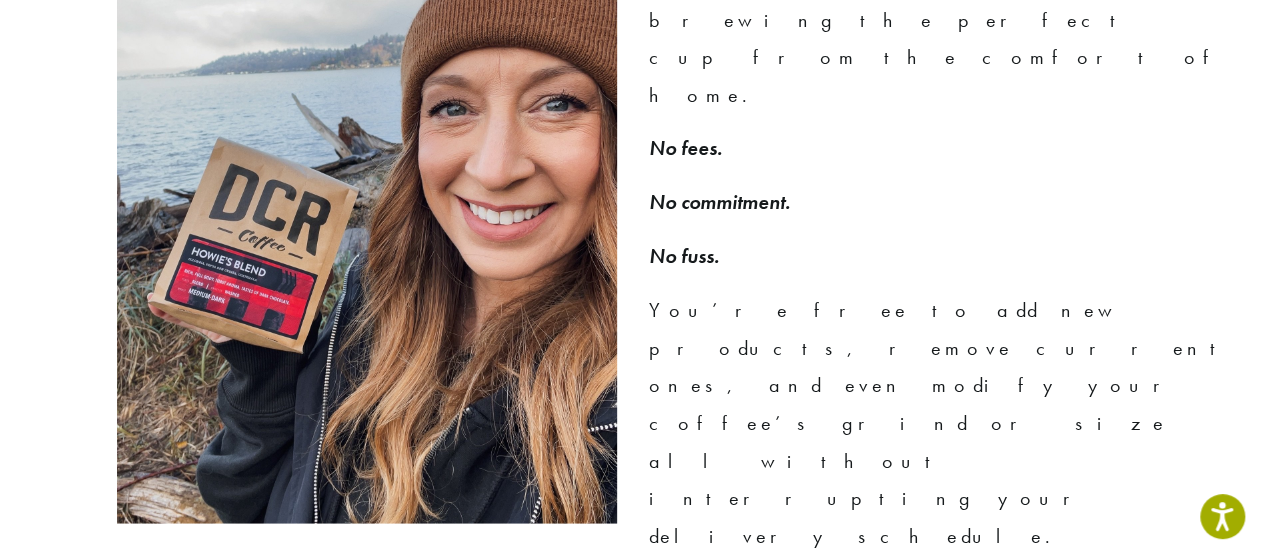 scroll, scrollTop: 1634, scrollLeft: 0, axis: vertical 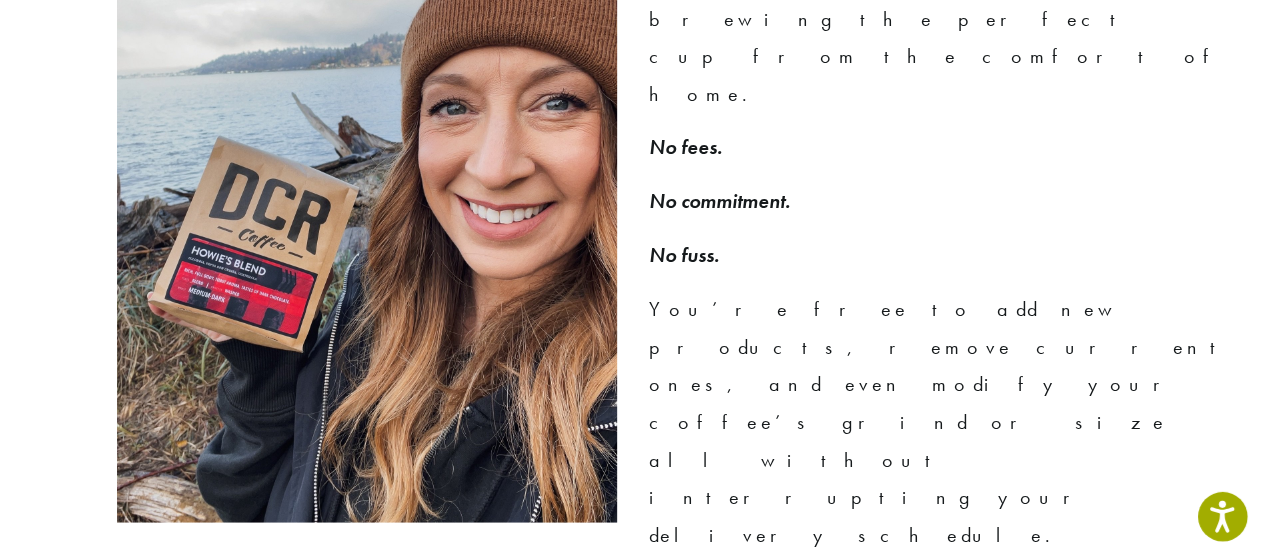 click 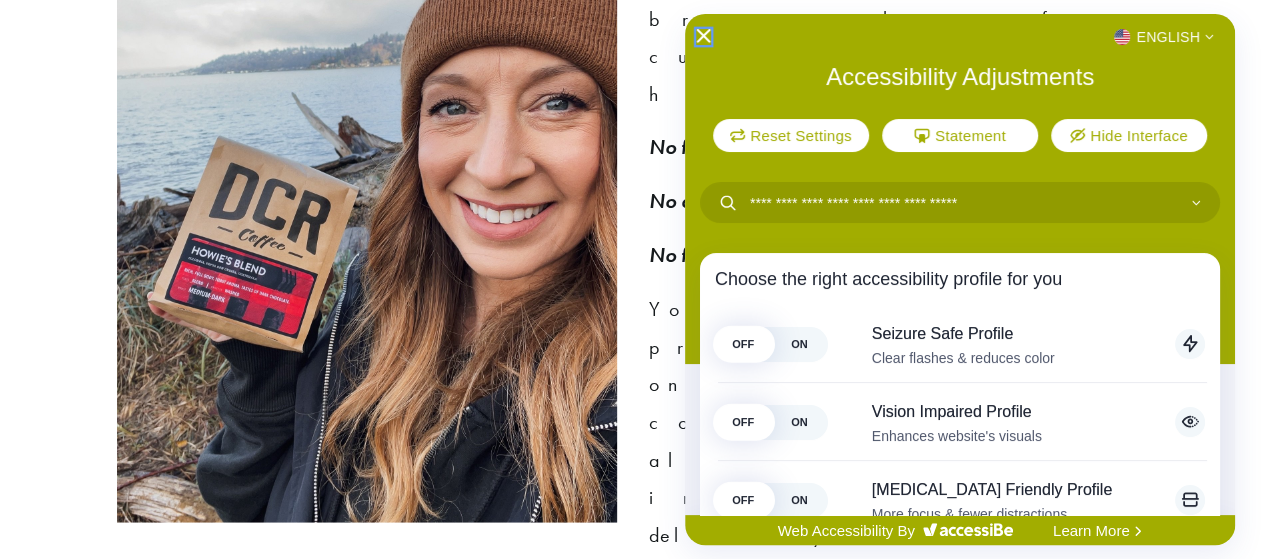 click 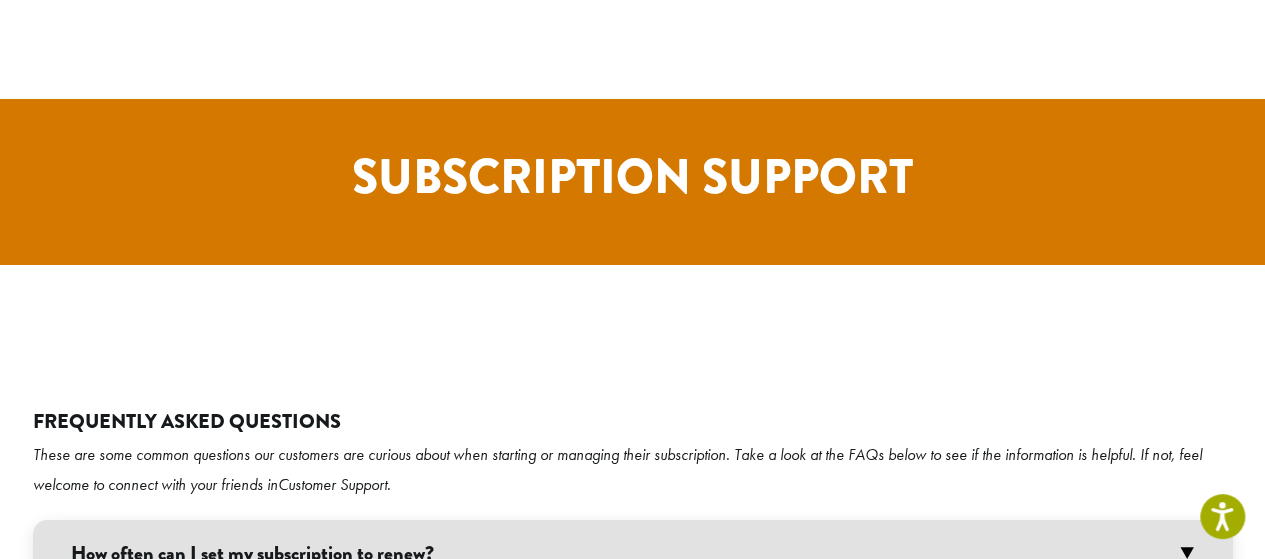 scroll, scrollTop: 3510, scrollLeft: 0, axis: vertical 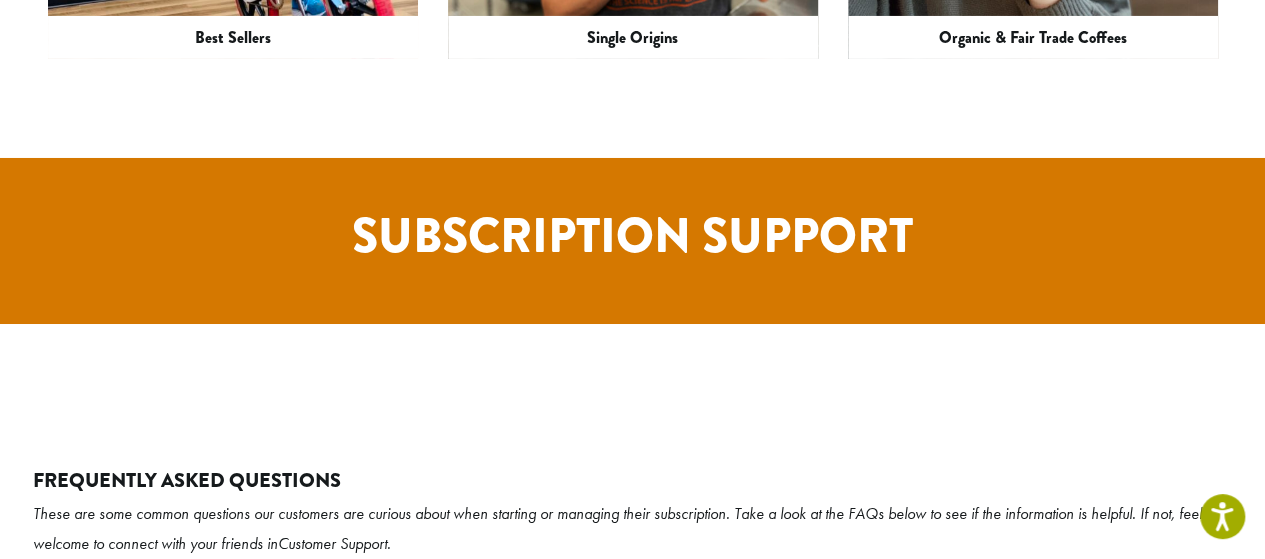 click on "How often can I set my subscription to renew?" at bounding box center [633, 613] 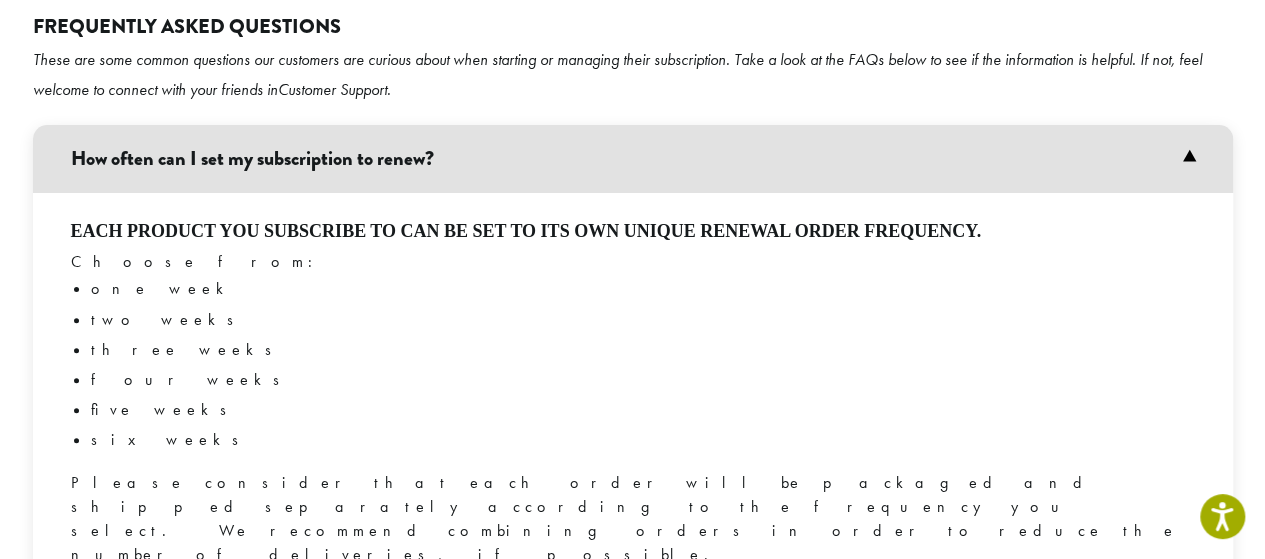 scroll, scrollTop: 3965, scrollLeft: 0, axis: vertical 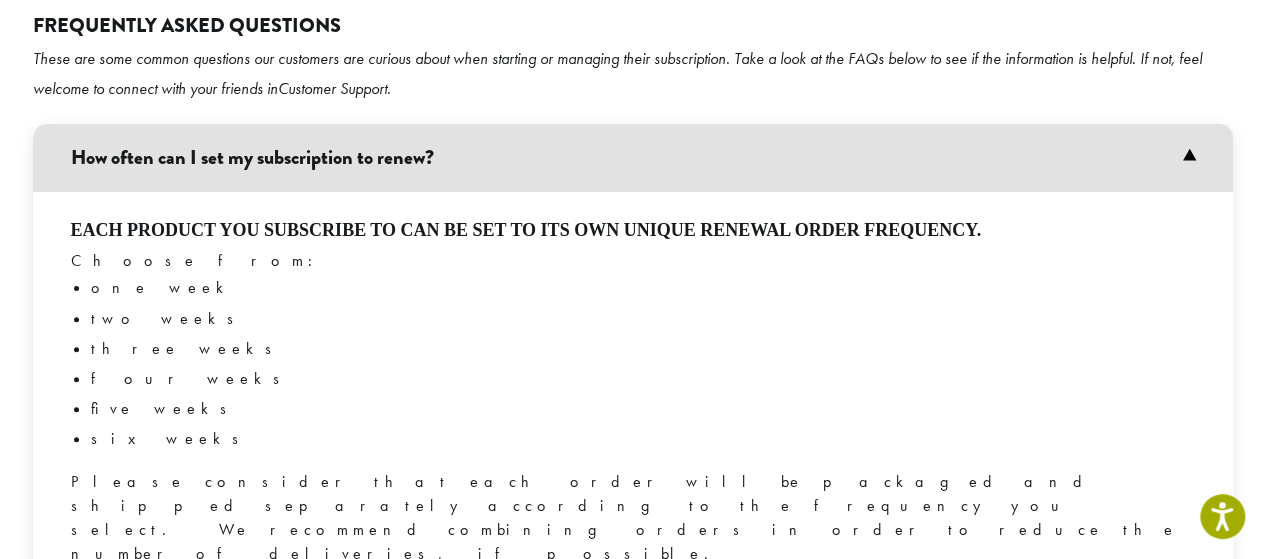 click on "Which products can I subscribe to?" at bounding box center (633, 660) 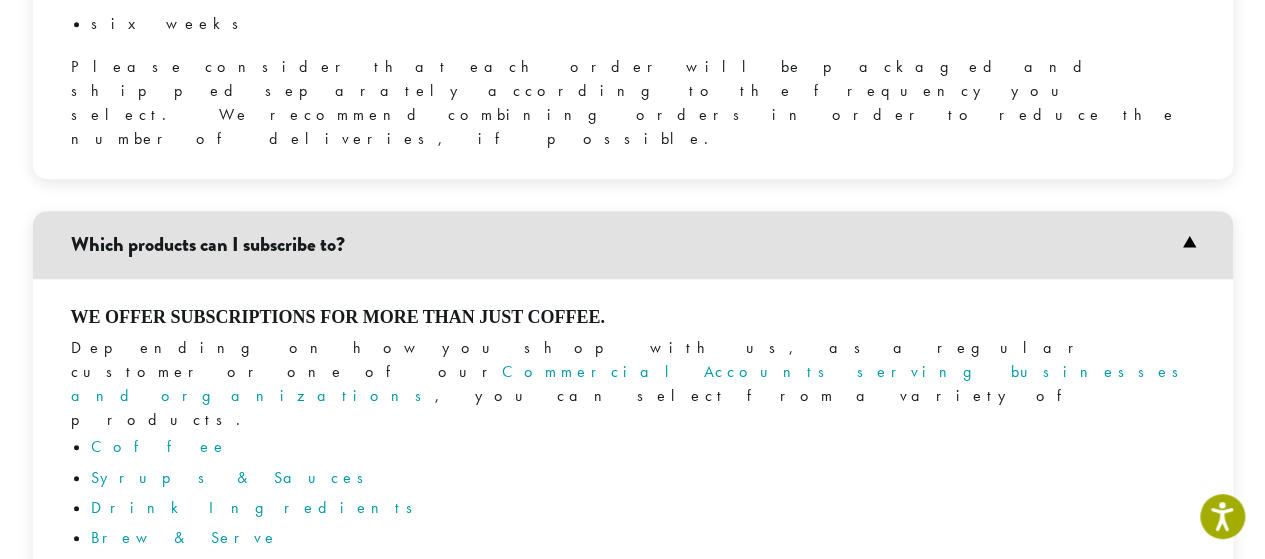 scroll, scrollTop: 4381, scrollLeft: 0, axis: vertical 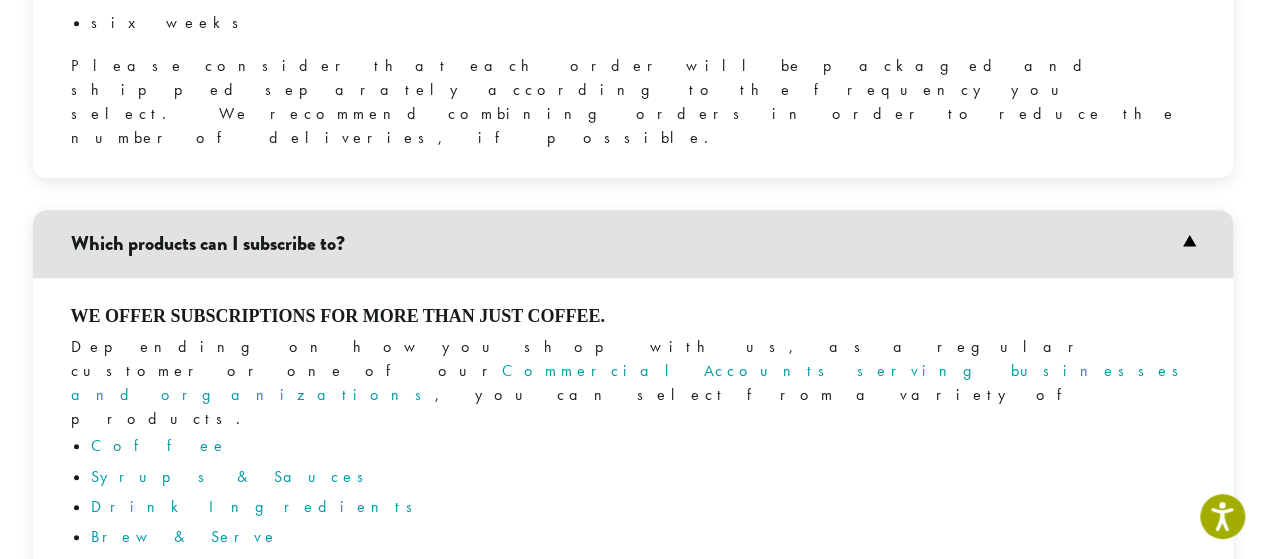 click on "What if I need to change the size or grind of my coffee?" at bounding box center (633, 950) 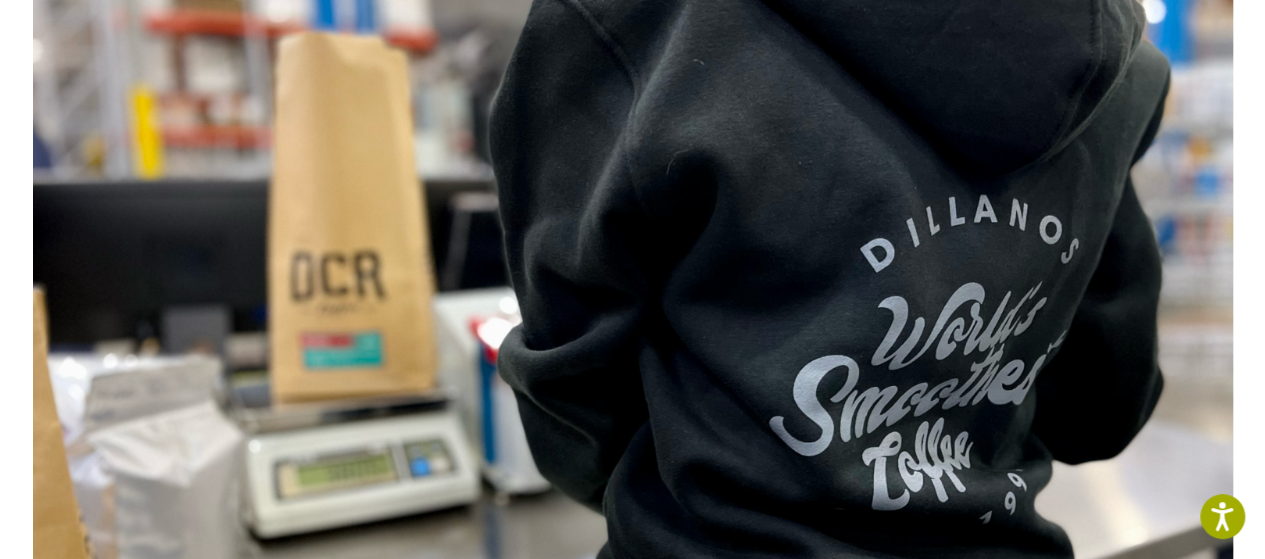scroll, scrollTop: 0, scrollLeft: 0, axis: both 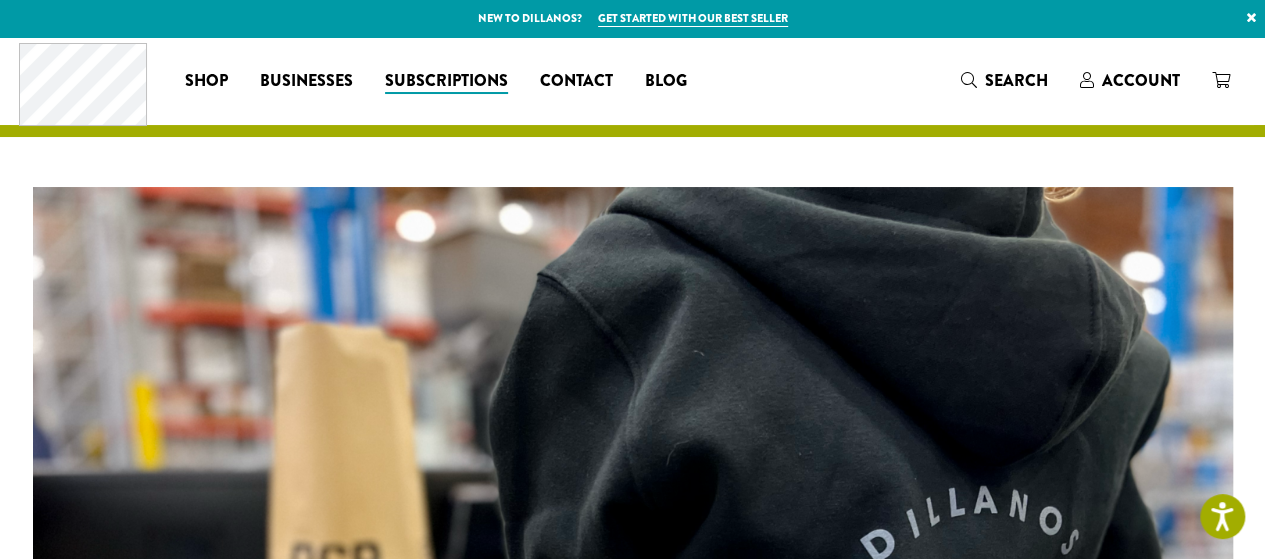 click on "Get started with our best seller" at bounding box center (693, 18) 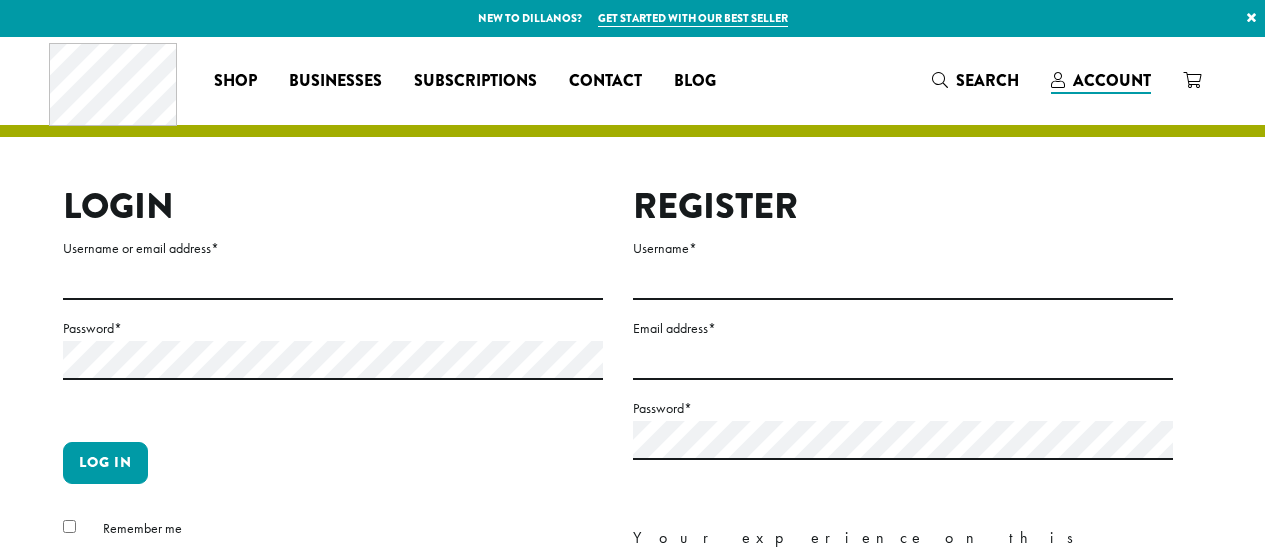 scroll, scrollTop: 0, scrollLeft: 0, axis: both 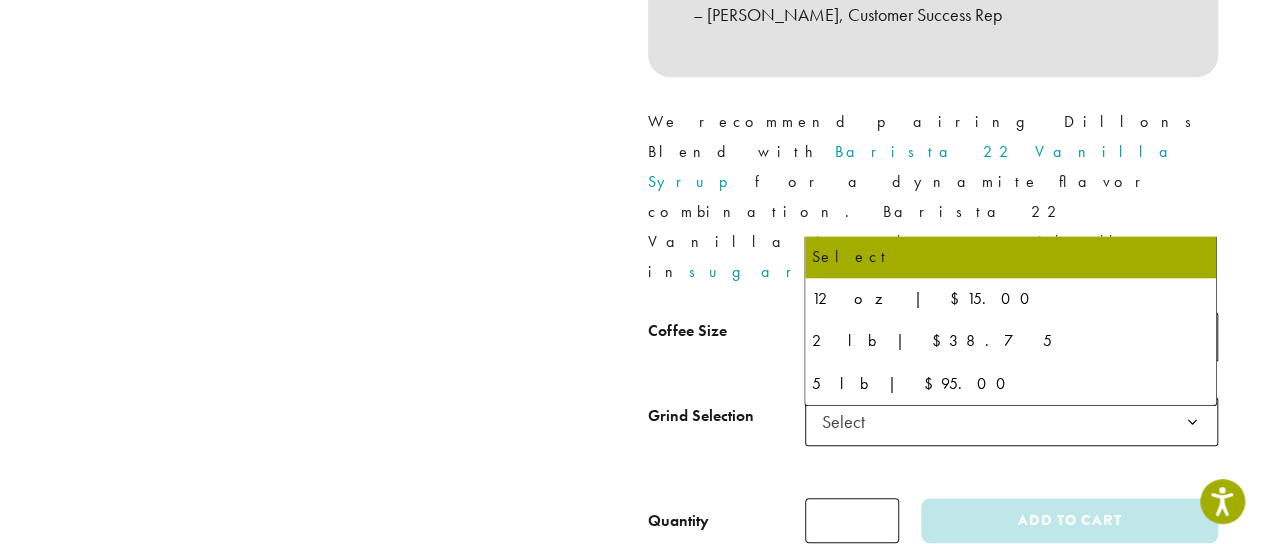 click on "Select" 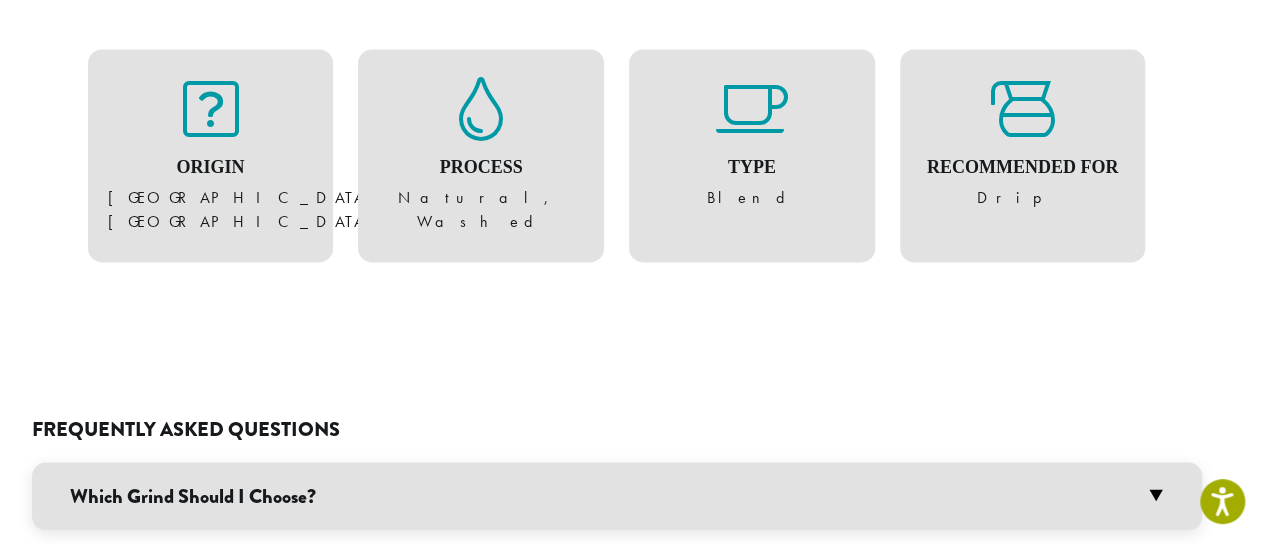 scroll, scrollTop: 1445, scrollLeft: 17, axis: both 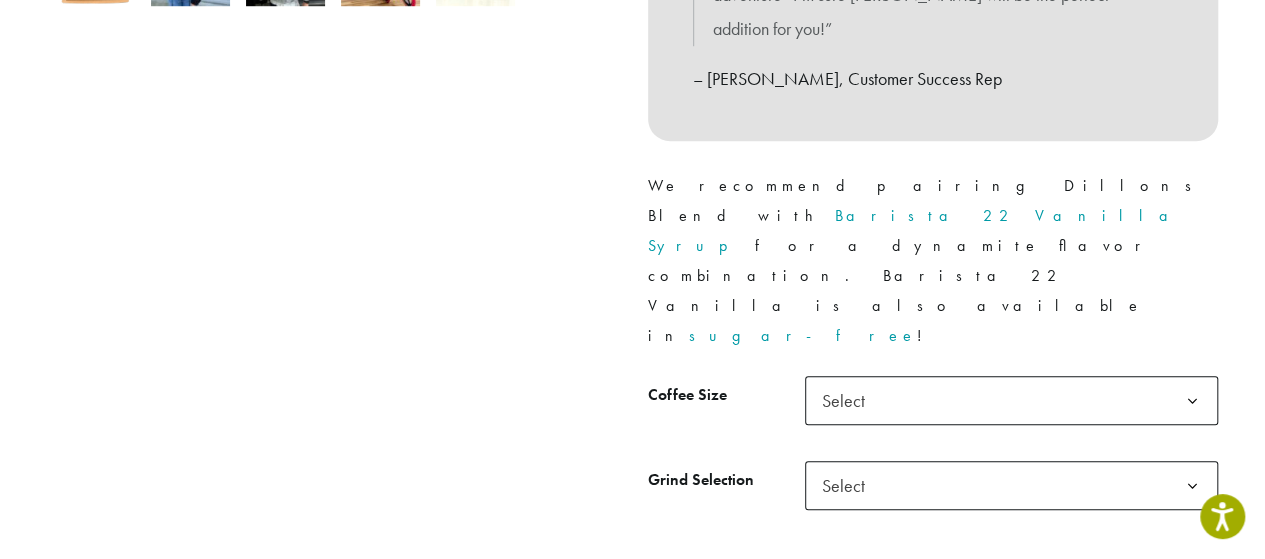 click on "Home   ›   Coffee   ›   Blends   ›  Dillons
Medium Roast Dillons
( 26  customer reviews)
$ 15.00  –  $ 95.00
Staff Pick: 2022, 2023, & 2024  🏆
Rich, full body. Roasted hazelnut aroma. Tastes of chocolate.
WHY WE LIKE IT:
“[PERSON_NAME] is like a consistent friend- it’s ALWAYS good. Its smooth profile is perfect by itself or doctored up with some cream and sugar. I like to enjoy mine cuddled up on the couch on a rainy day, or at the park with my daughter.
Whether you’re having a relaxing [DATE], or off at your next adventure- I’m sure [PERSON_NAME] will be the perfect addition for you!”
– [PERSON_NAME], Customer Success Rep
We recommend pairing [PERSON_NAME] Blend with  Barista 22 Vanilla Syrup  for a dynamite flavor combination. Barista 22 Vanilla is also available in  sugar-free !" at bounding box center [633, 3542] 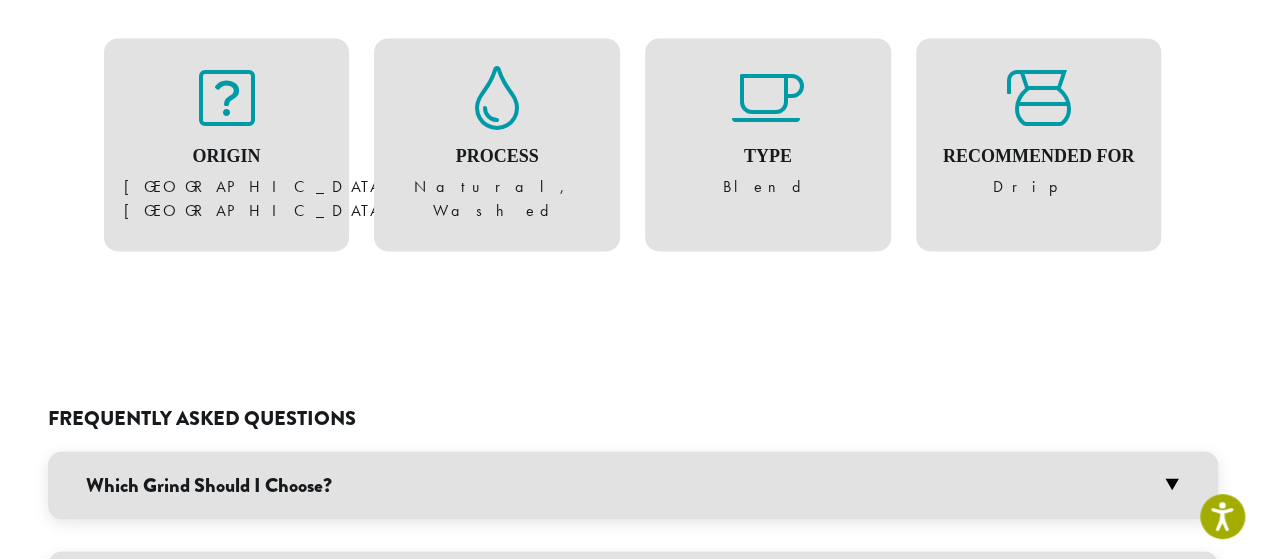scroll, scrollTop: 1453, scrollLeft: 0, axis: vertical 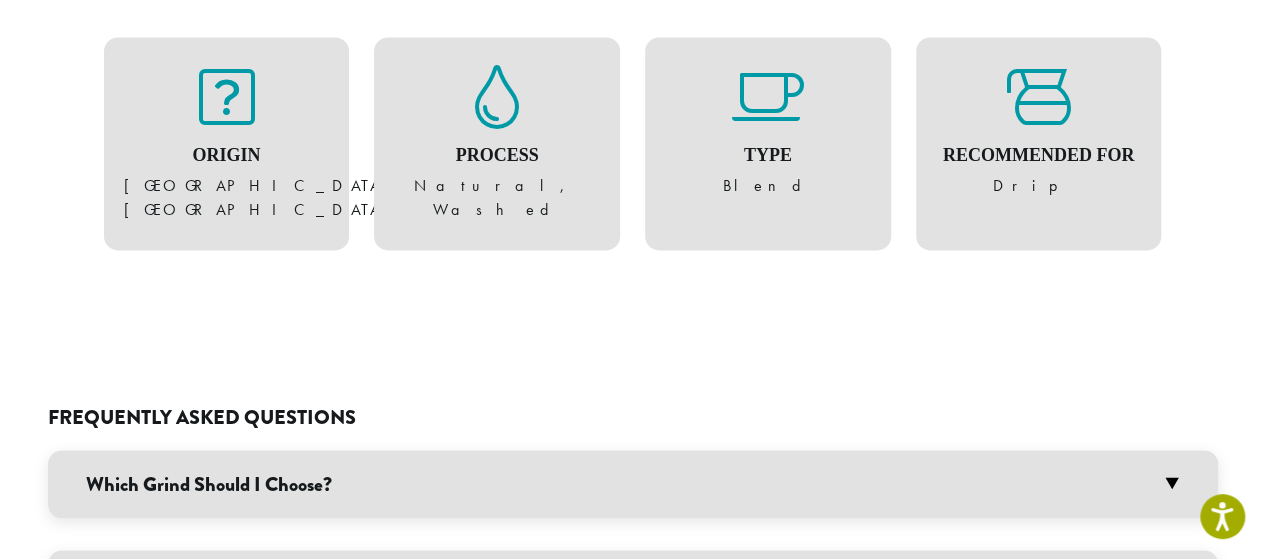 click on "Which Grind Should I Choose?" at bounding box center [633, 484] 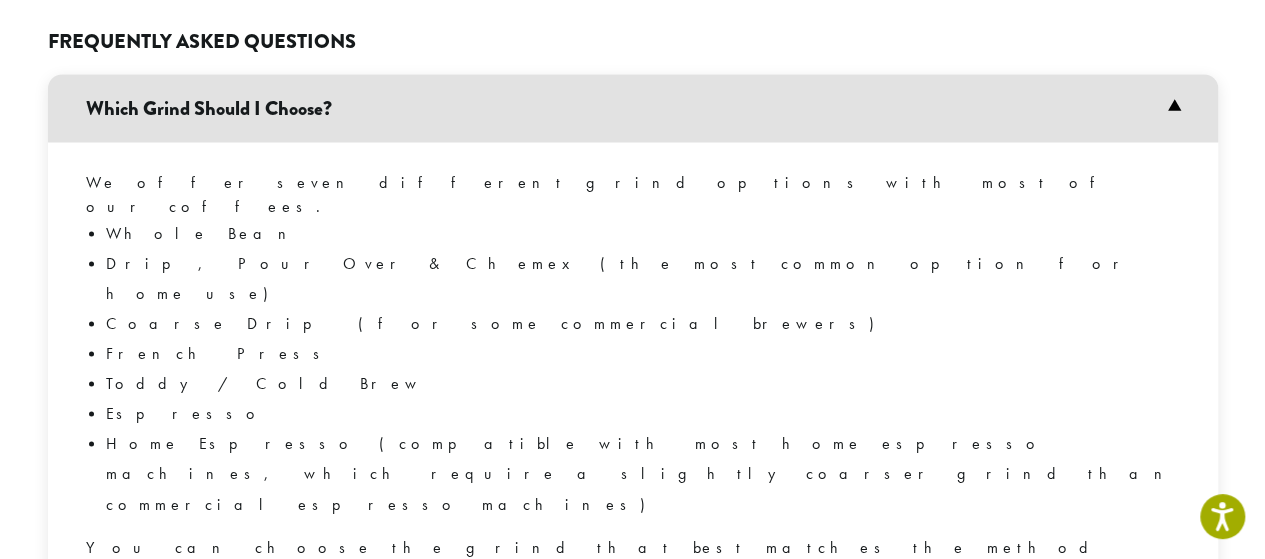 scroll, scrollTop: 1830, scrollLeft: 0, axis: vertical 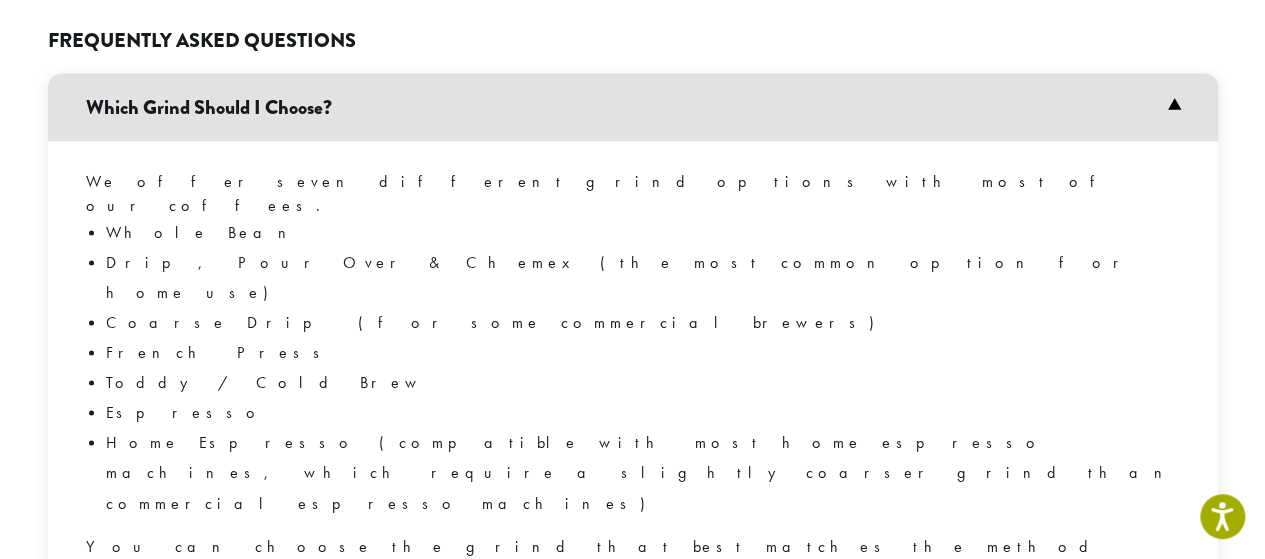 click on "French Press" at bounding box center [643, 352] 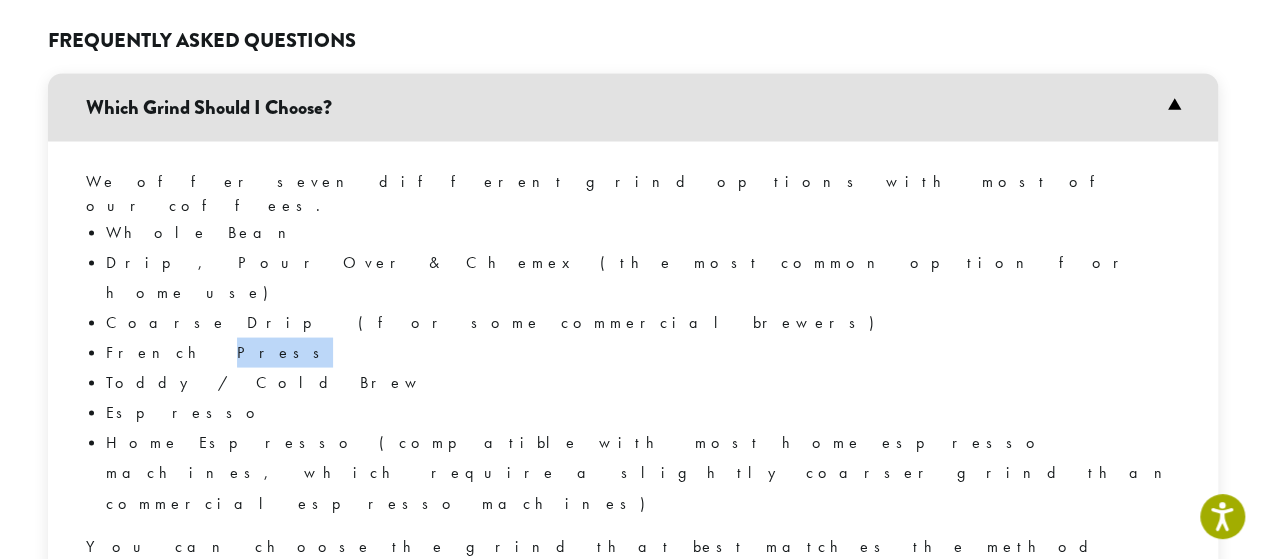 click on "French Press" at bounding box center [643, 352] 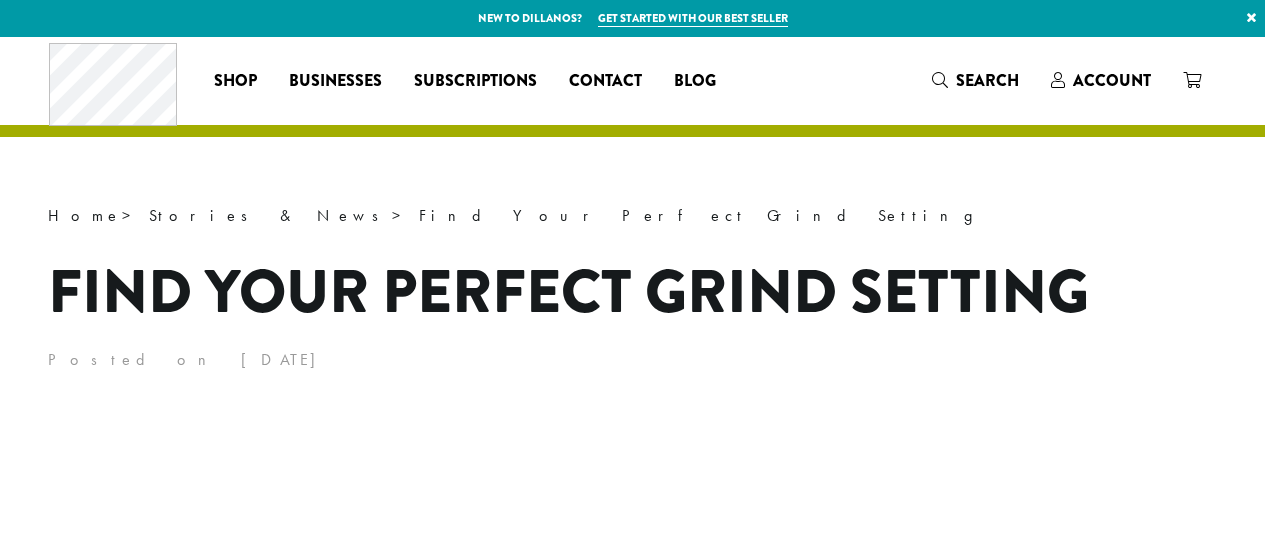 scroll, scrollTop: 0, scrollLeft: 0, axis: both 